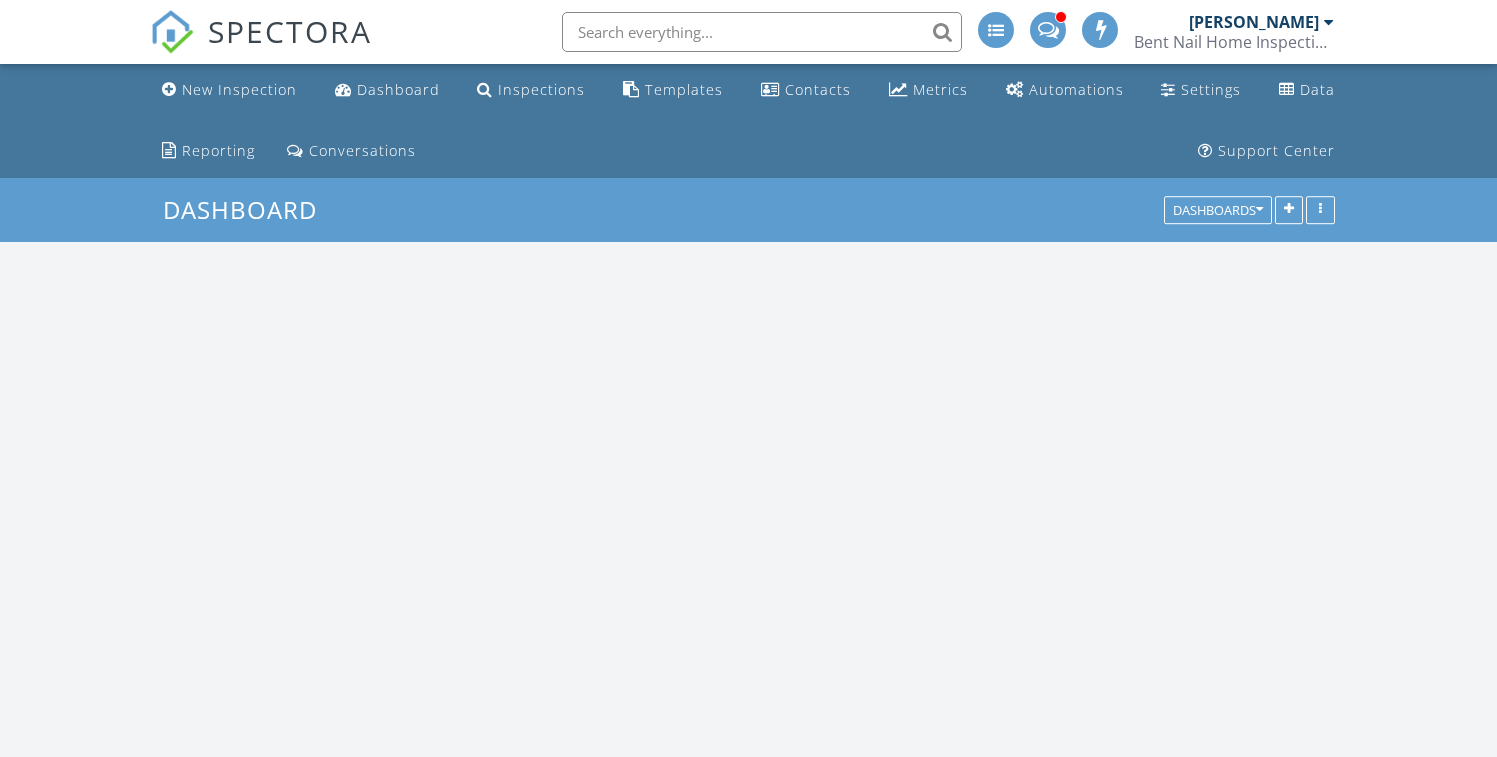 scroll, scrollTop: 0, scrollLeft: 0, axis: both 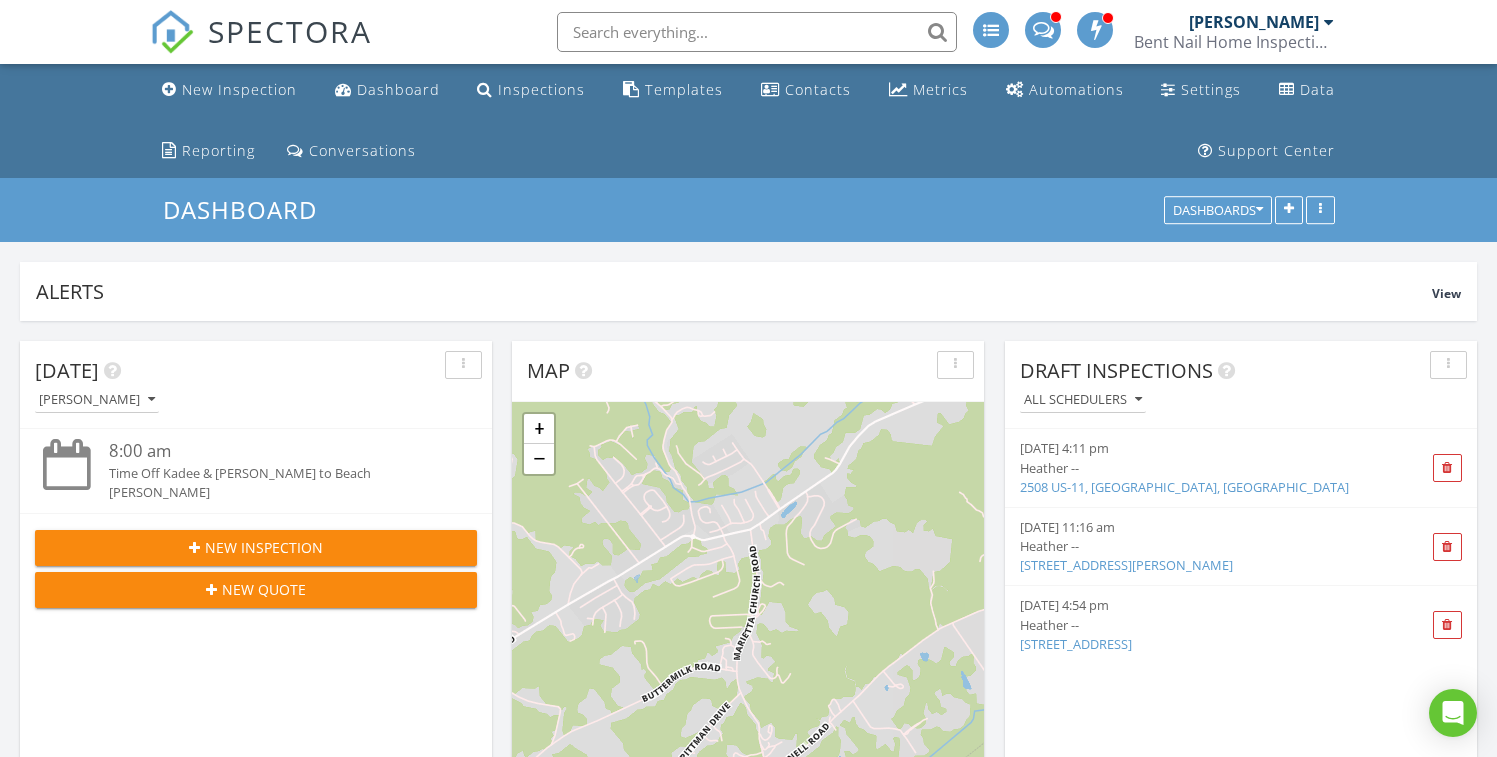 click on "New Inspection
Dashboard
Inspections
Templates
Contacts
Metrics
Automations
Settings
Data
Reporting
Conversations
Support Center" at bounding box center (749, 121) 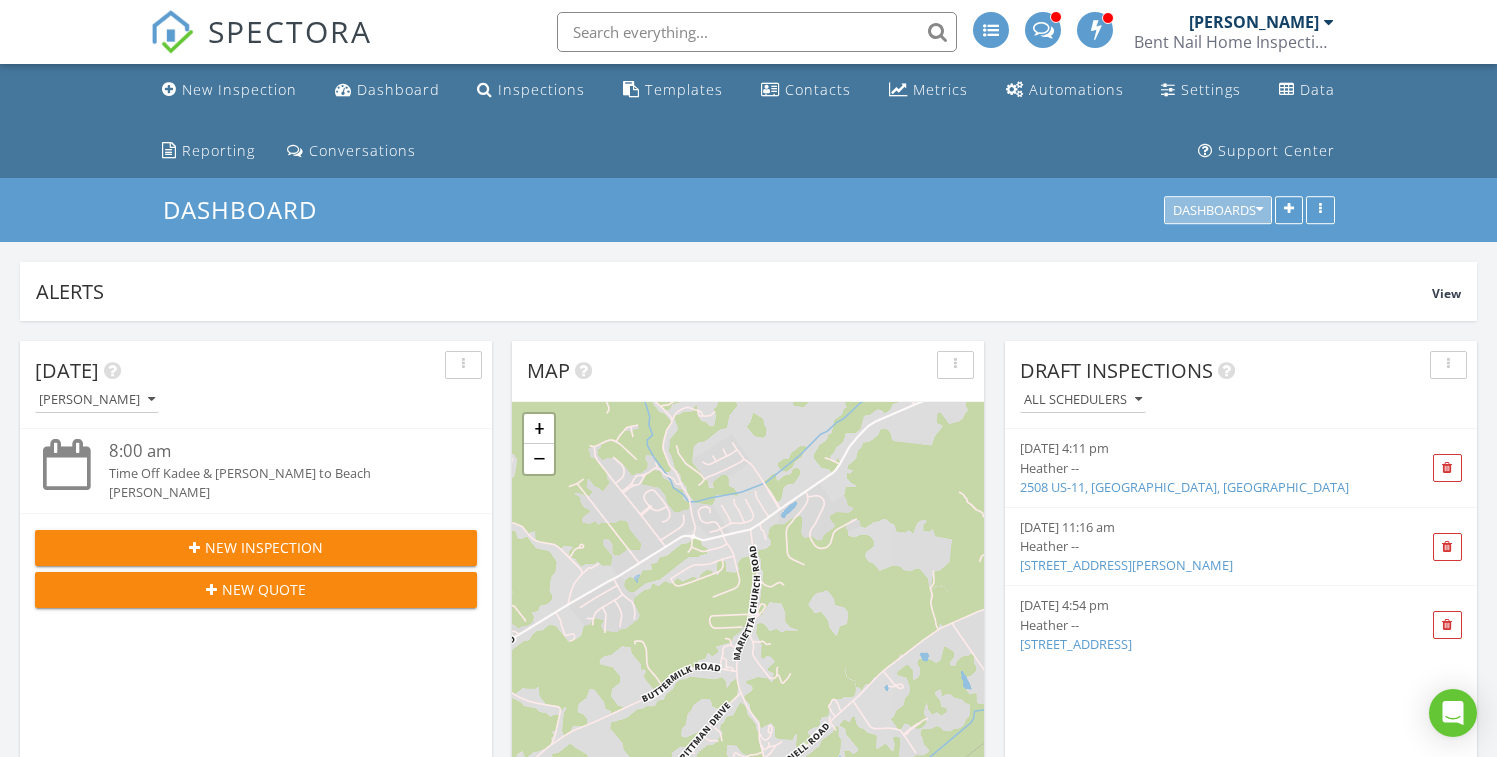 click on "Dashboards" at bounding box center (1218, 211) 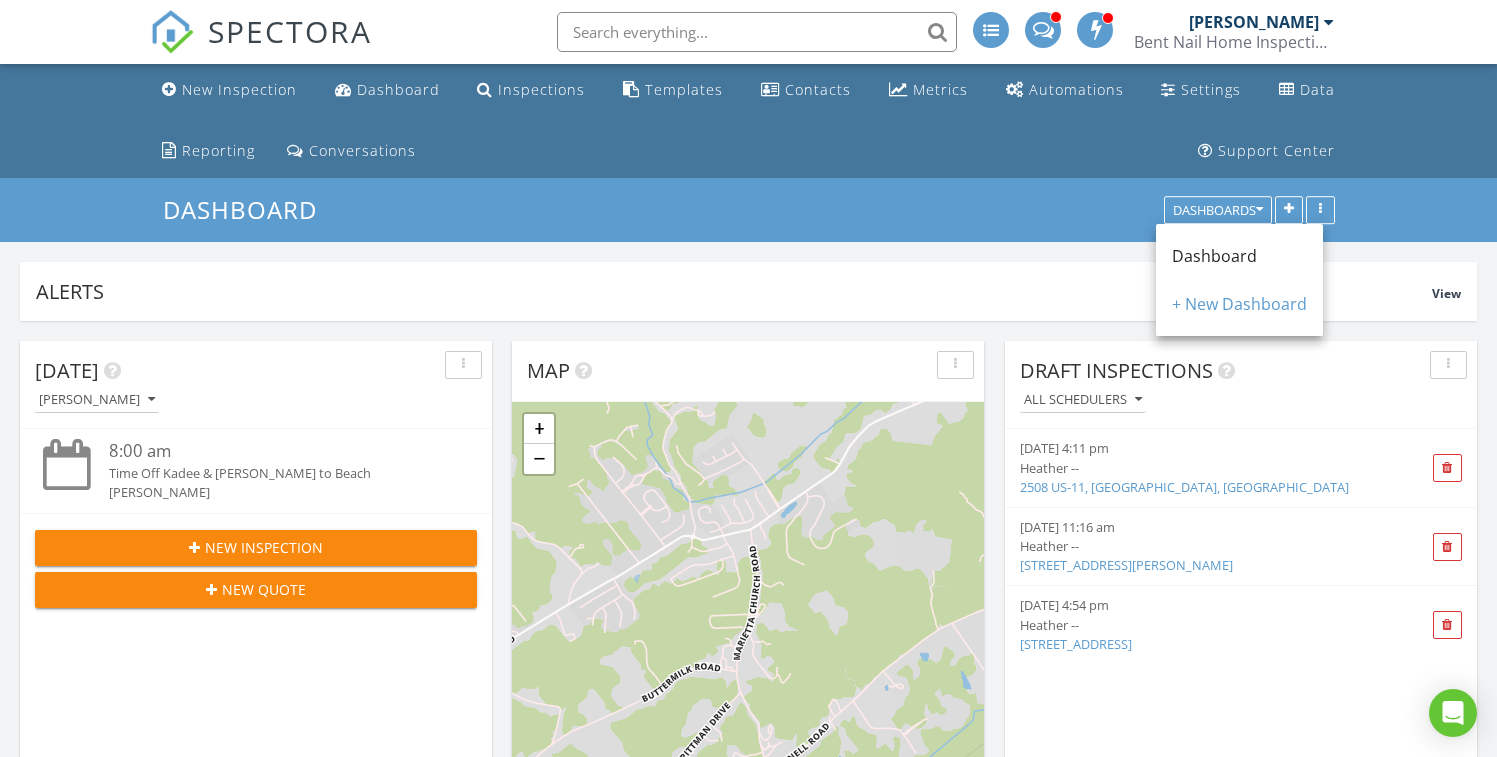 click on "New Inspection
Dashboard
Inspections
Templates
Contacts
Metrics
Automations
Settings
Data
Reporting
Conversations
Support Center" at bounding box center (749, 121) 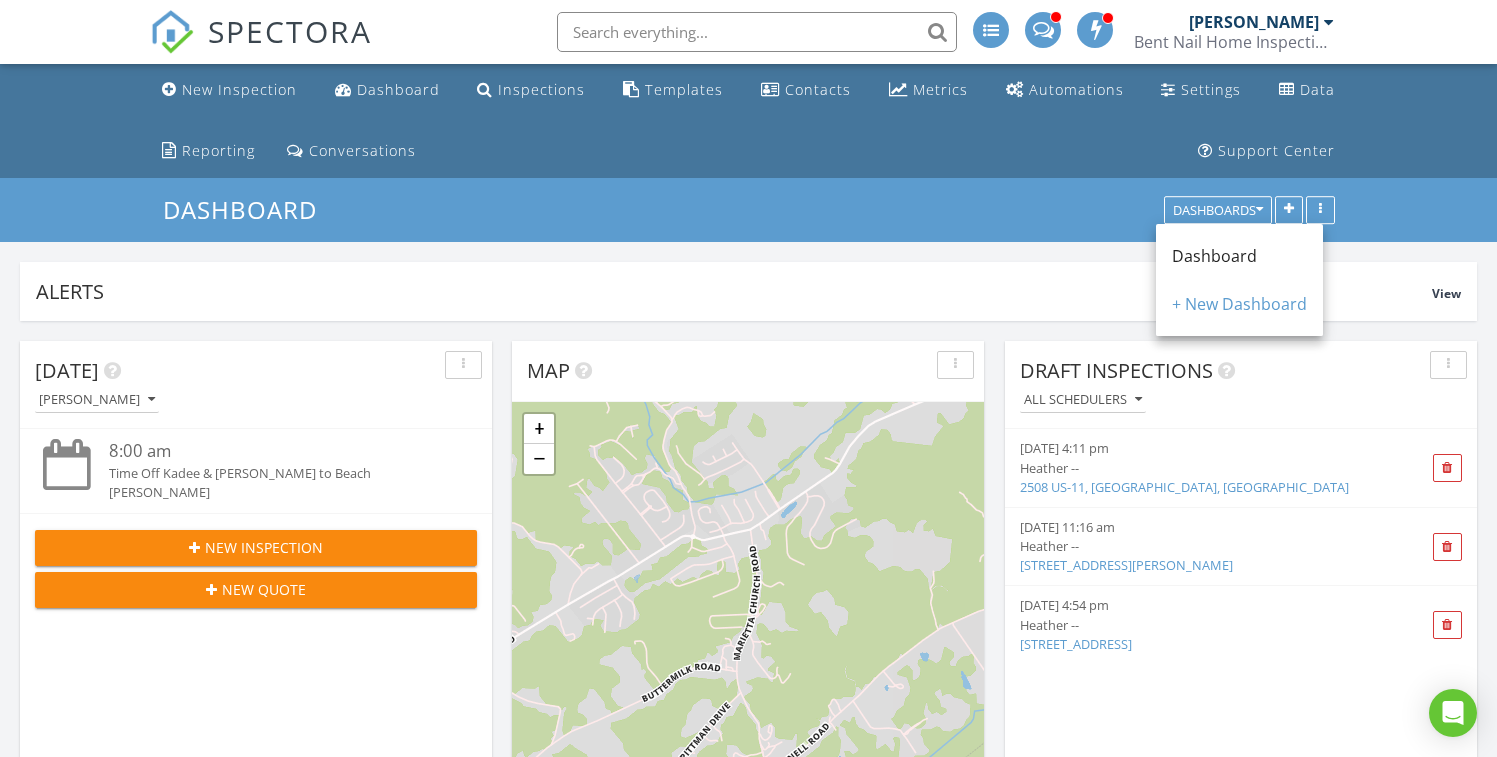 click on "New Inspection
Dashboard
Inspections
Templates
Contacts
Metrics
Automations
Settings
Data
Reporting
Conversations
Support Center" at bounding box center (749, 121) 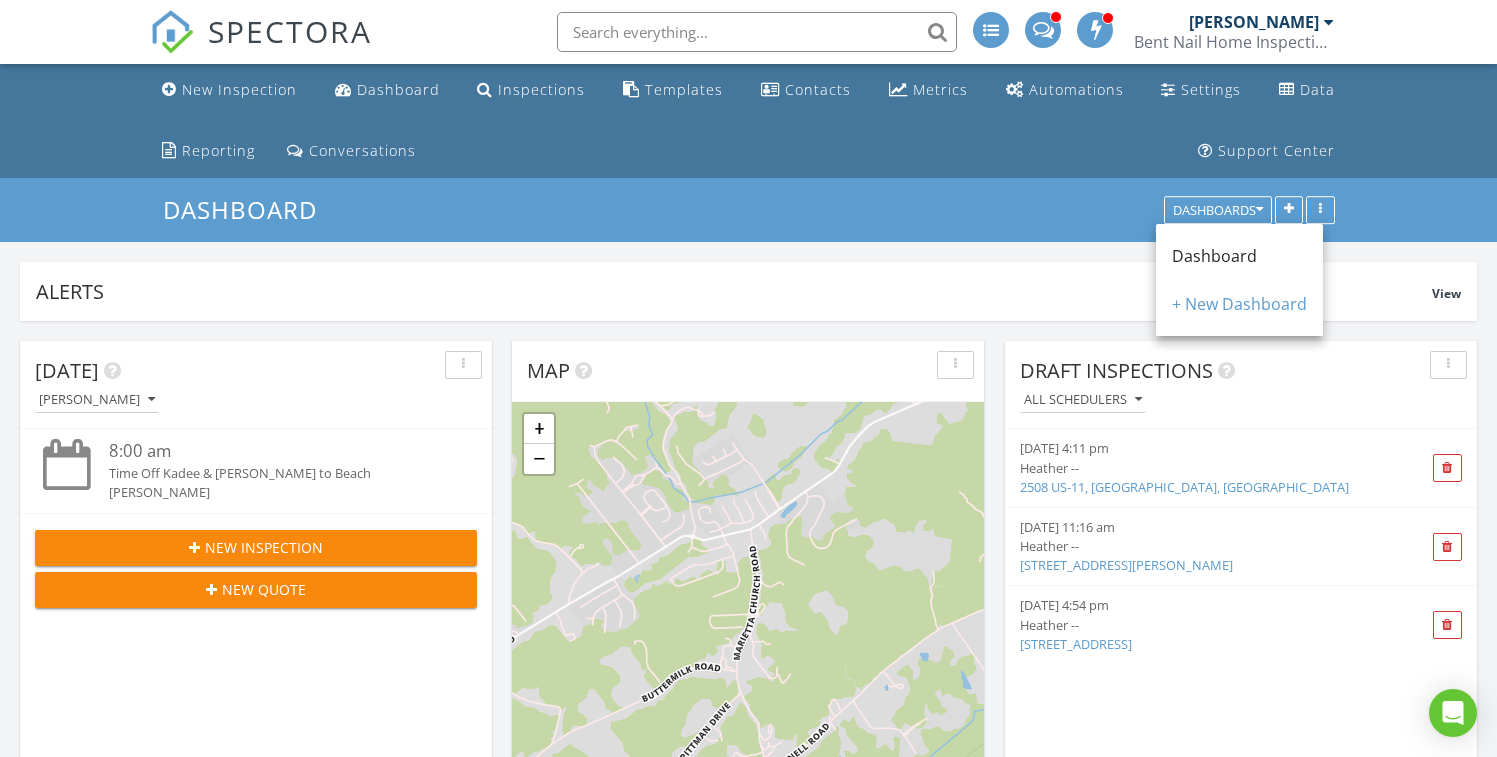 click on "[PERSON_NAME]" at bounding box center (1254, 22) 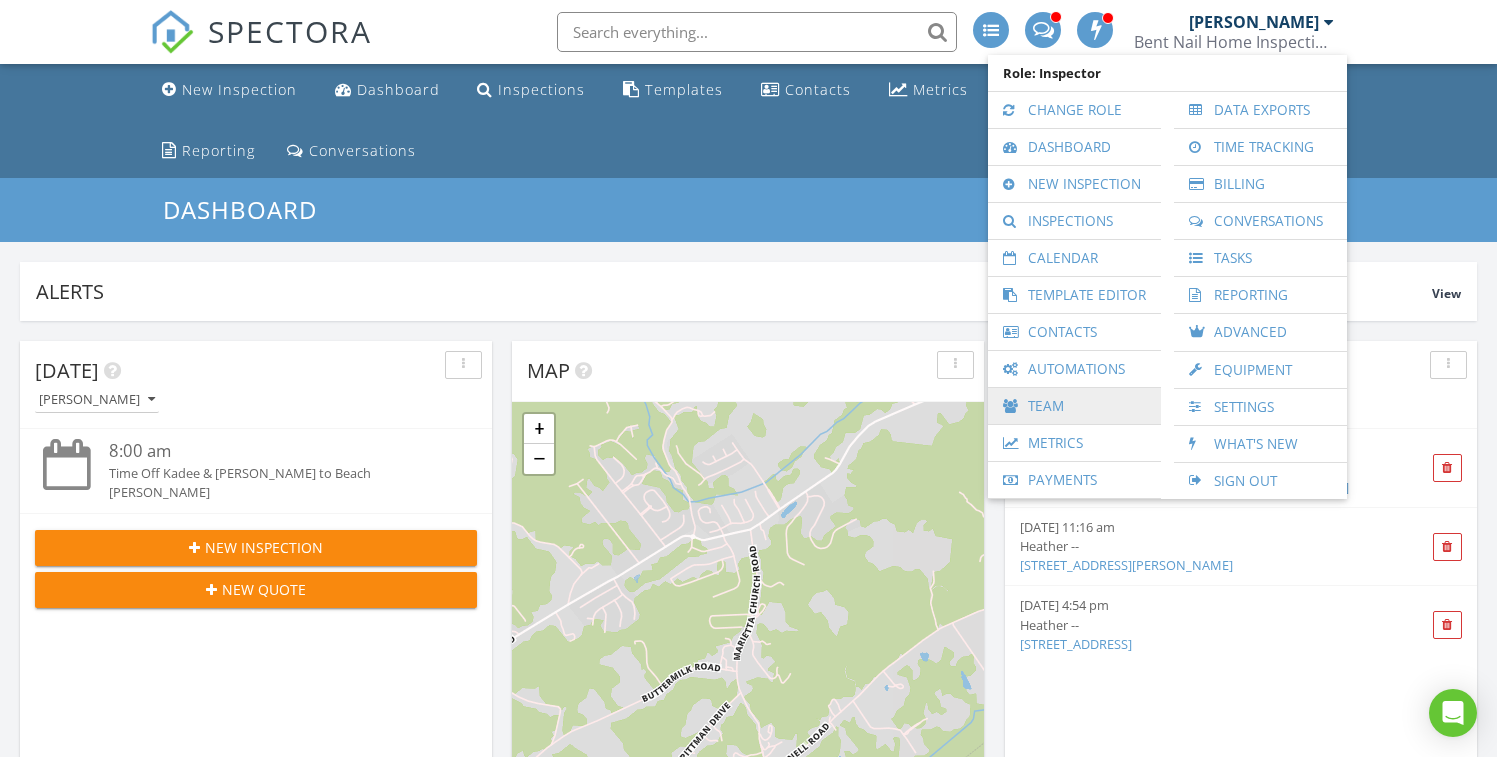 click on "Team" at bounding box center (1074, 406) 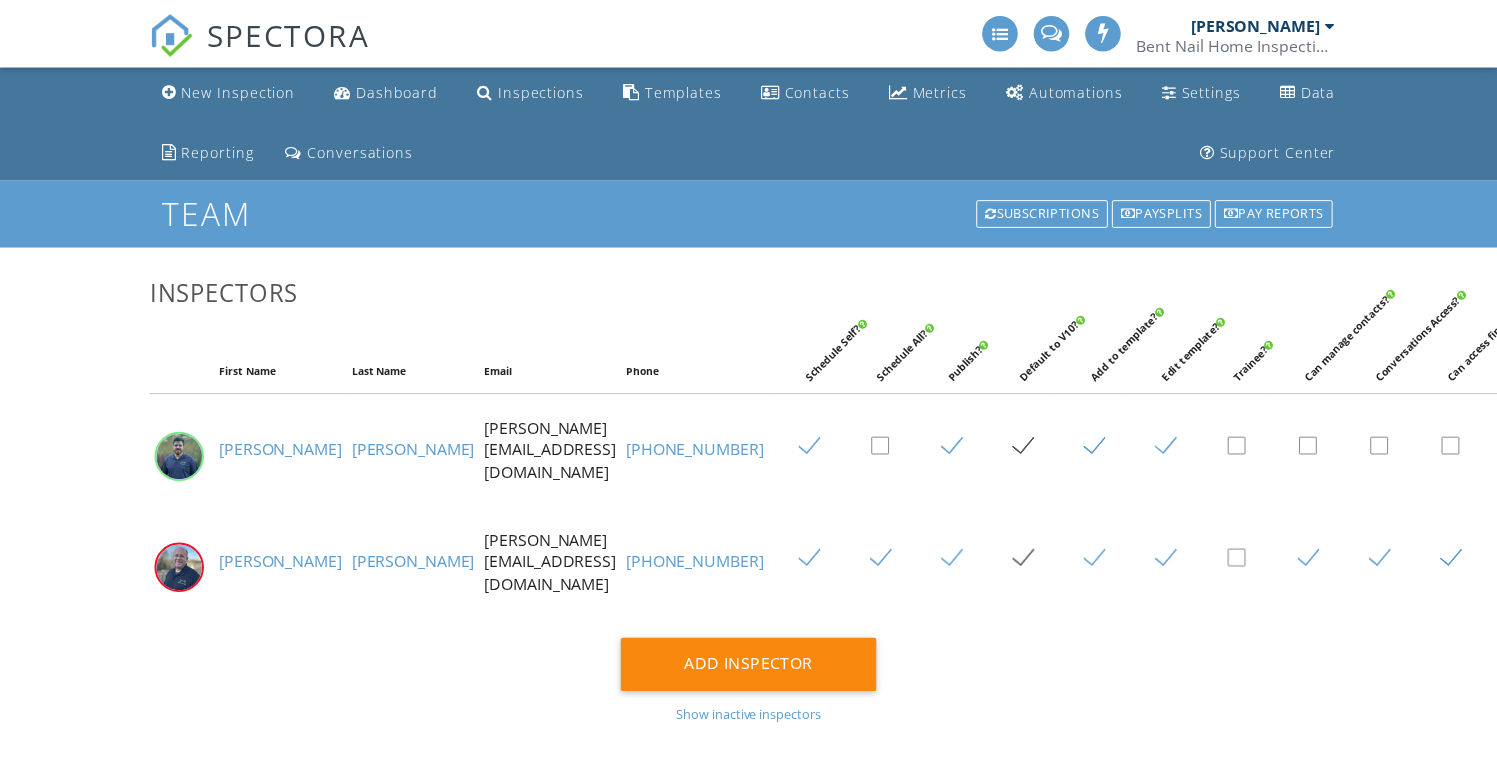 scroll, scrollTop: 0, scrollLeft: 0, axis: both 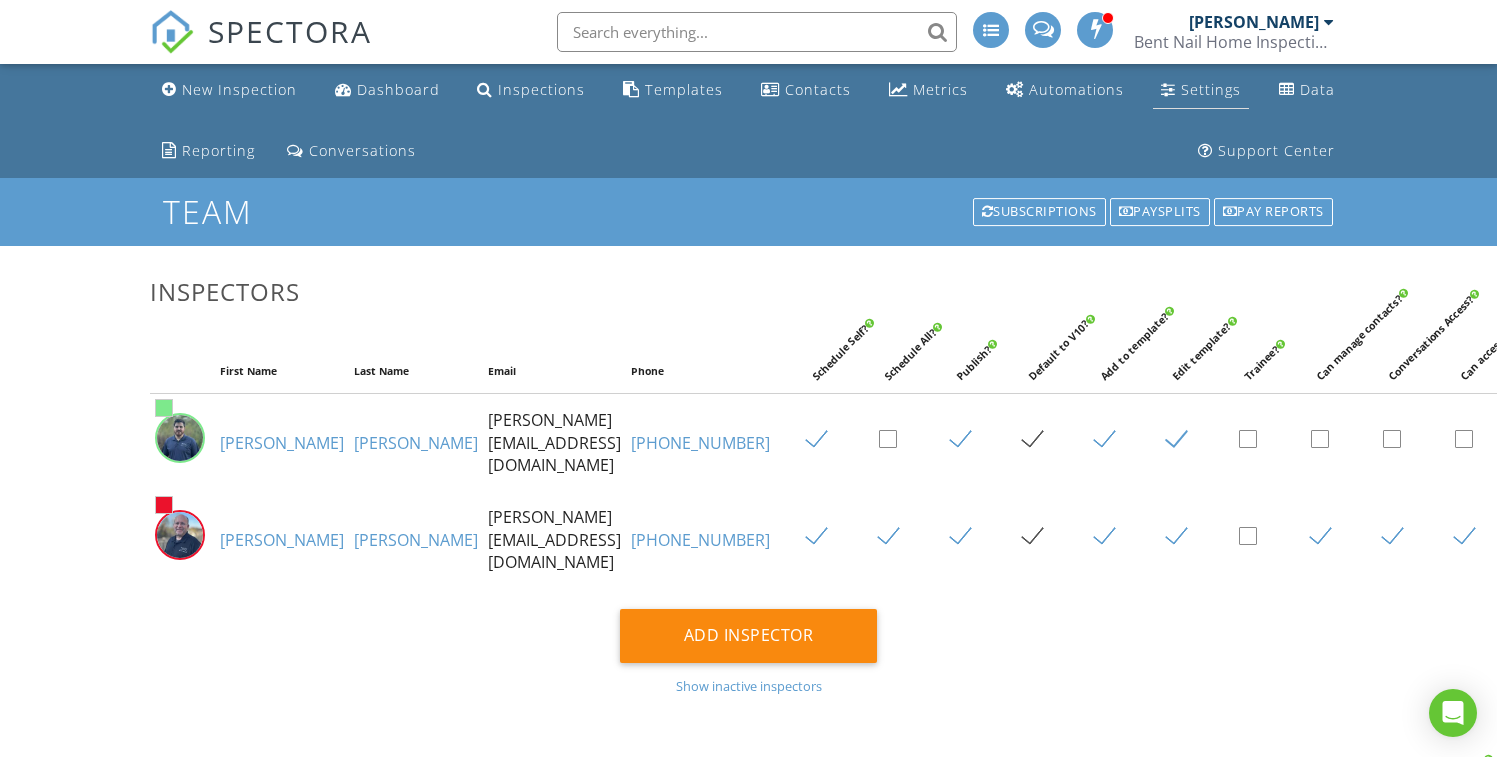 click on "Settings" at bounding box center [1211, 89] 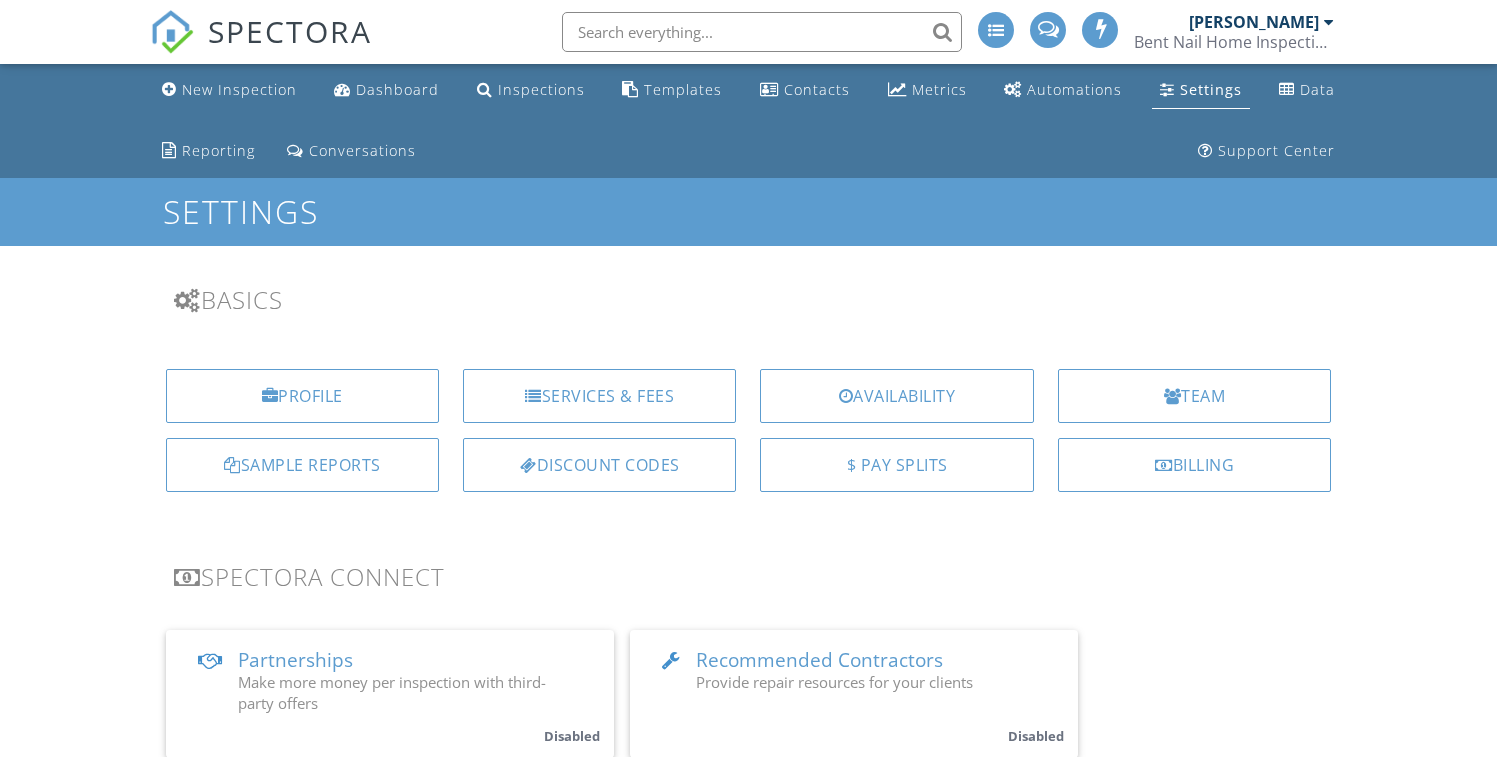 scroll, scrollTop: 0, scrollLeft: 0, axis: both 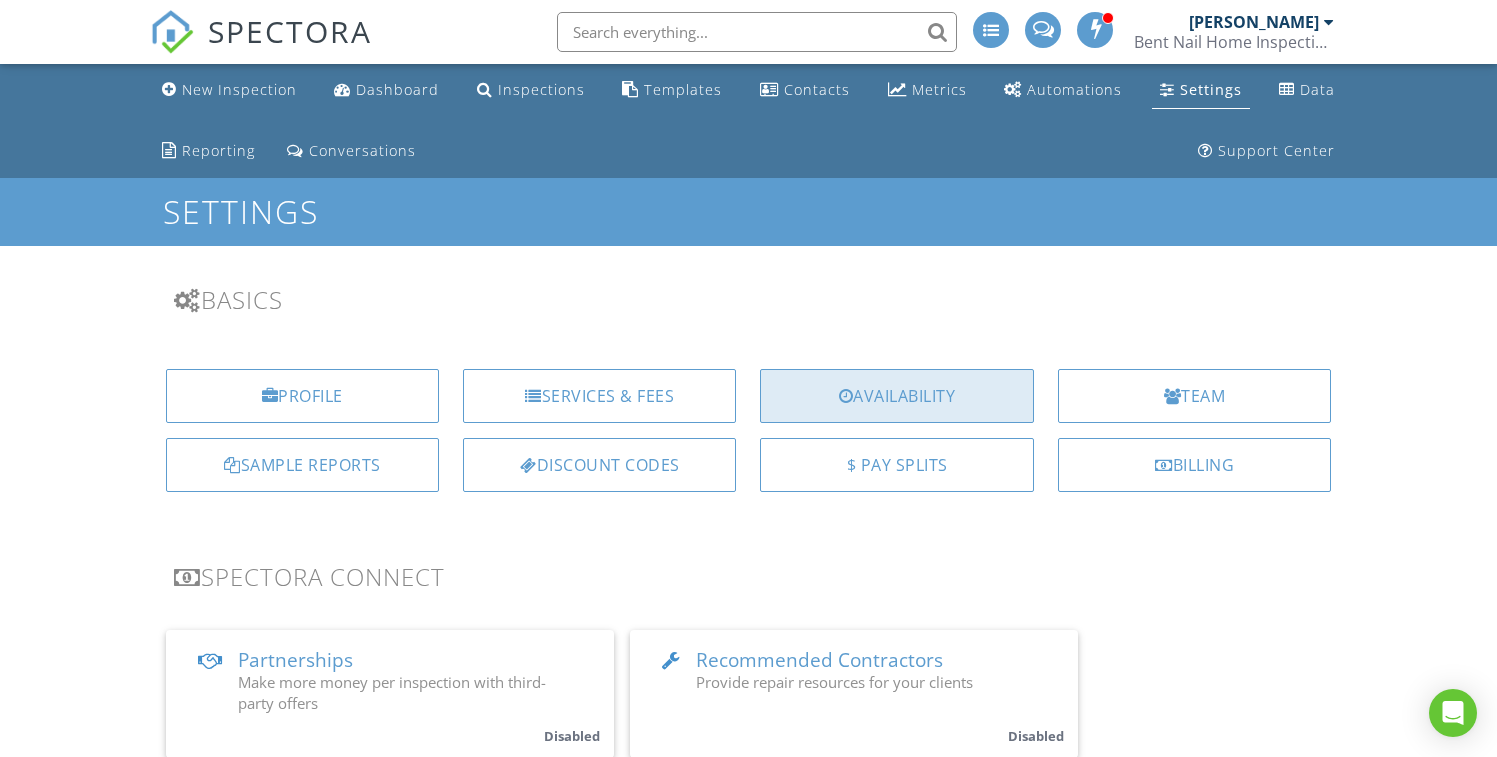 click on "Availability" at bounding box center (896, 396) 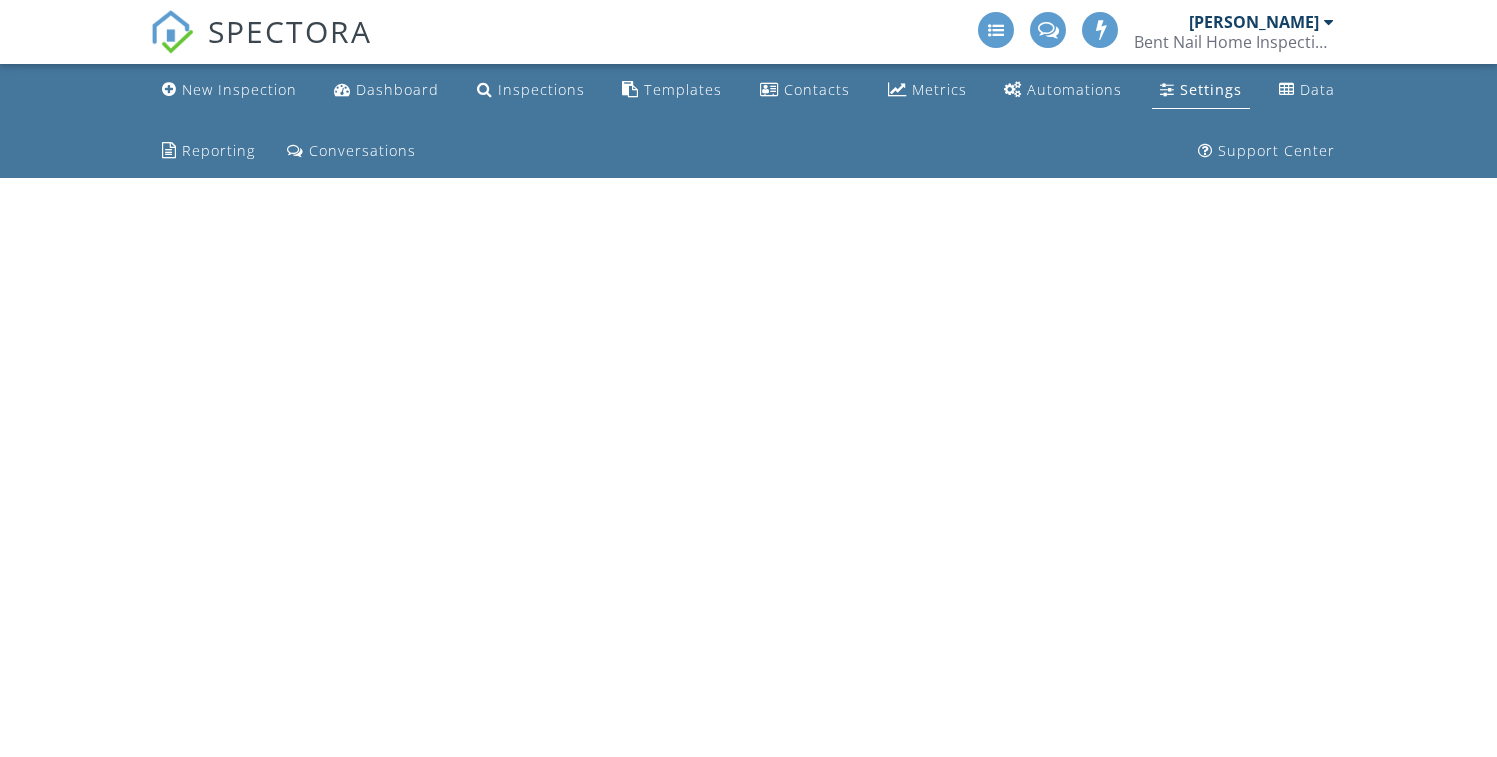 scroll, scrollTop: 0, scrollLeft: 0, axis: both 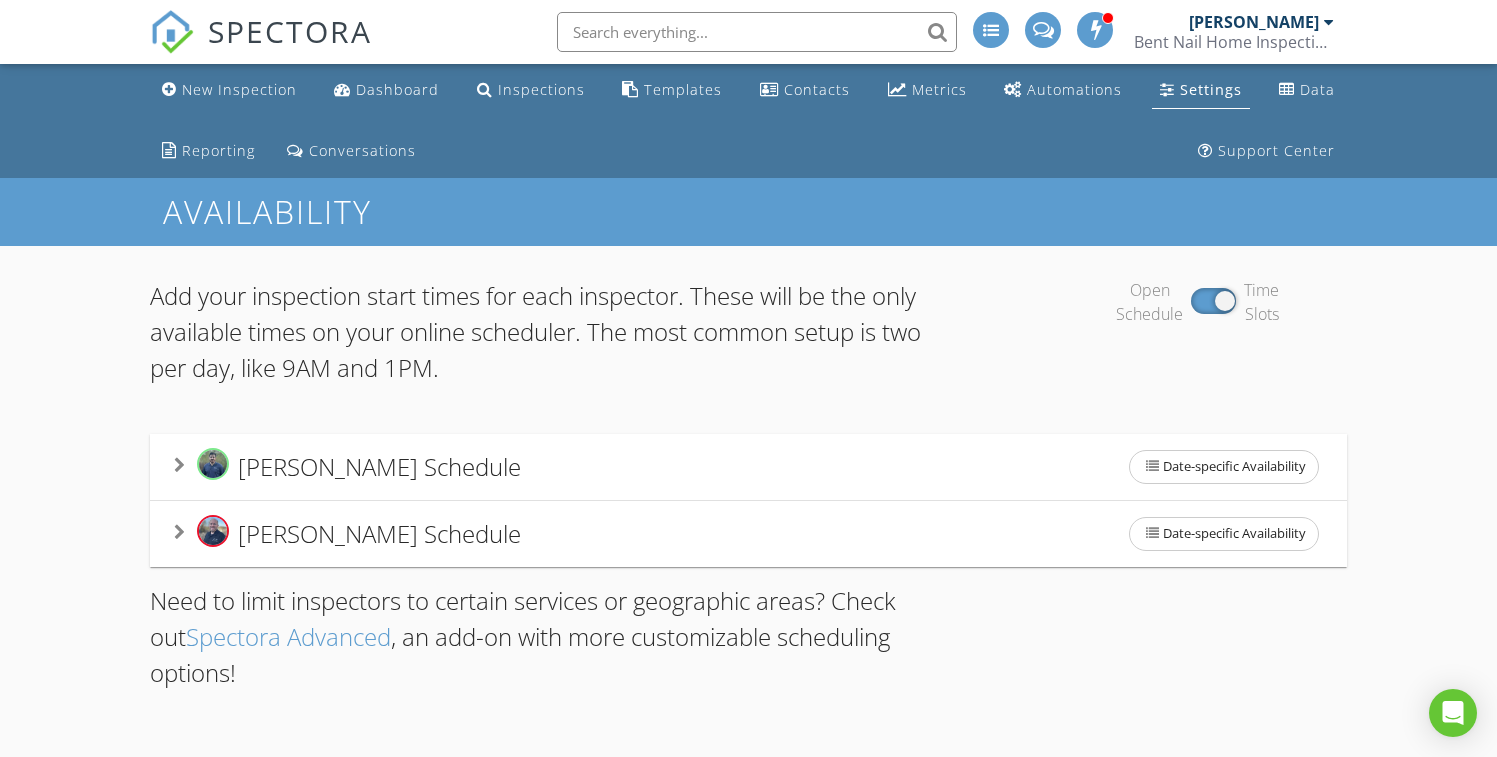 click on "Lee Ruble's Schedule
Date-specific Availability" at bounding box center (749, 534) 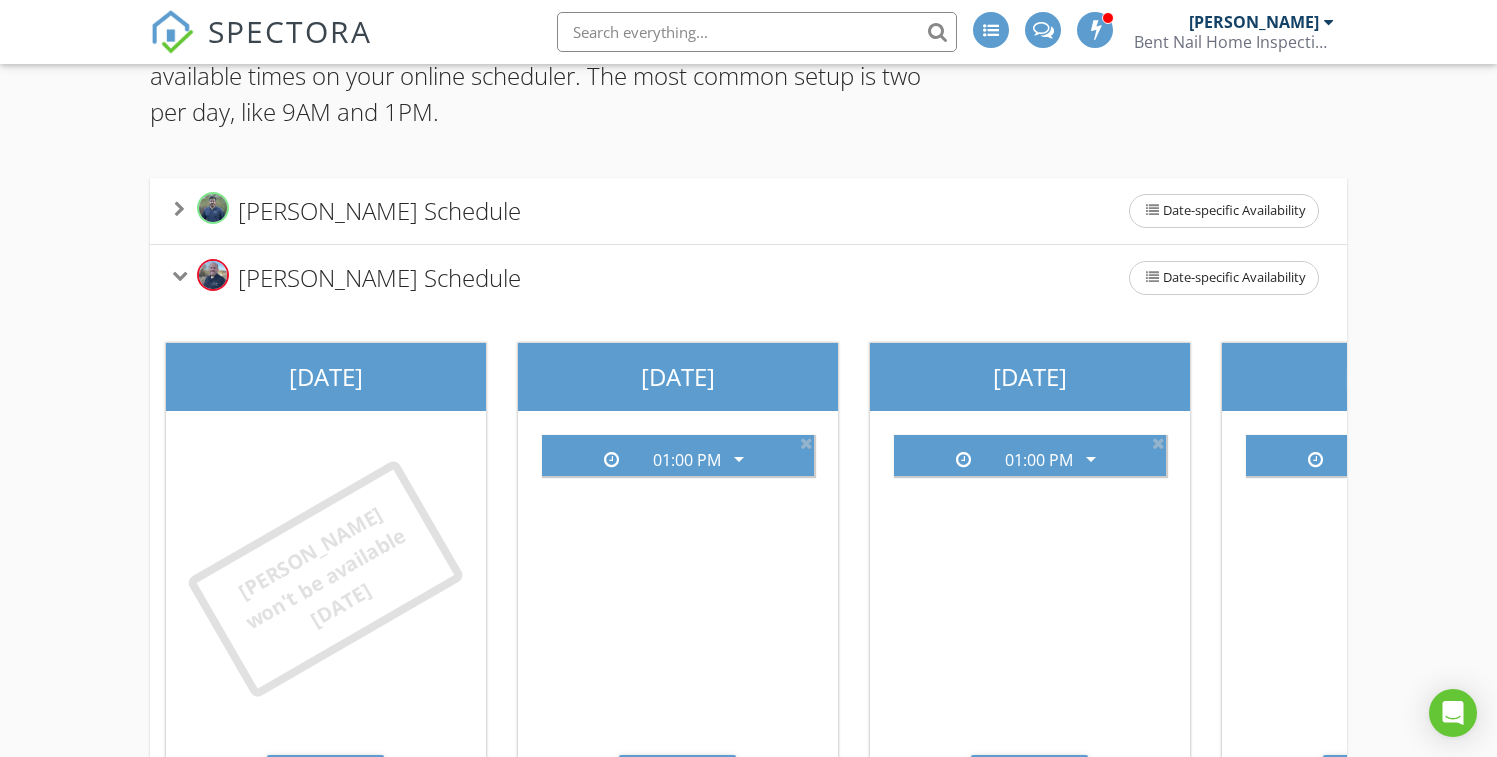 scroll, scrollTop: 260, scrollLeft: 0, axis: vertical 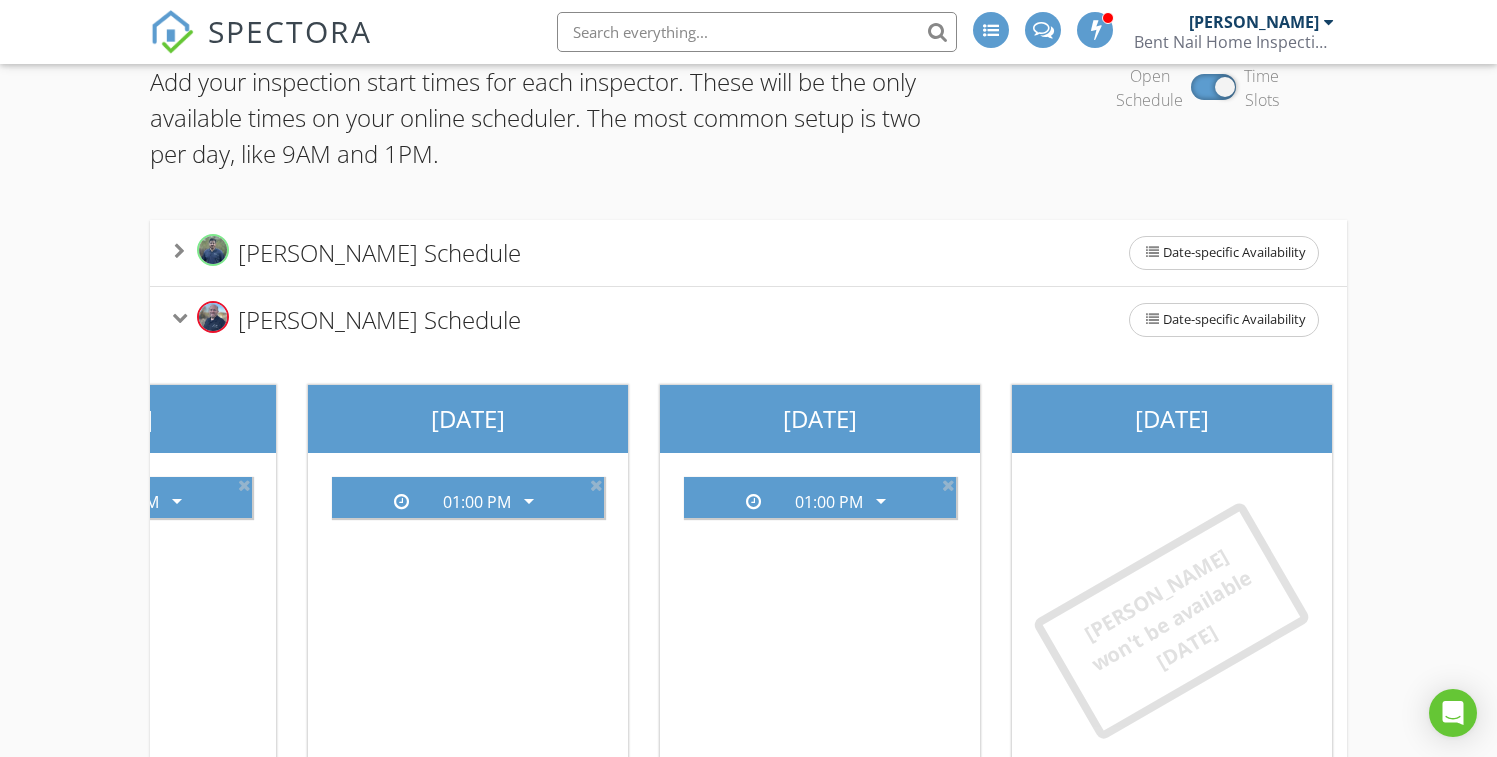 click on "Open
Schedule
Time
Slots" at bounding box center (1197, 126) 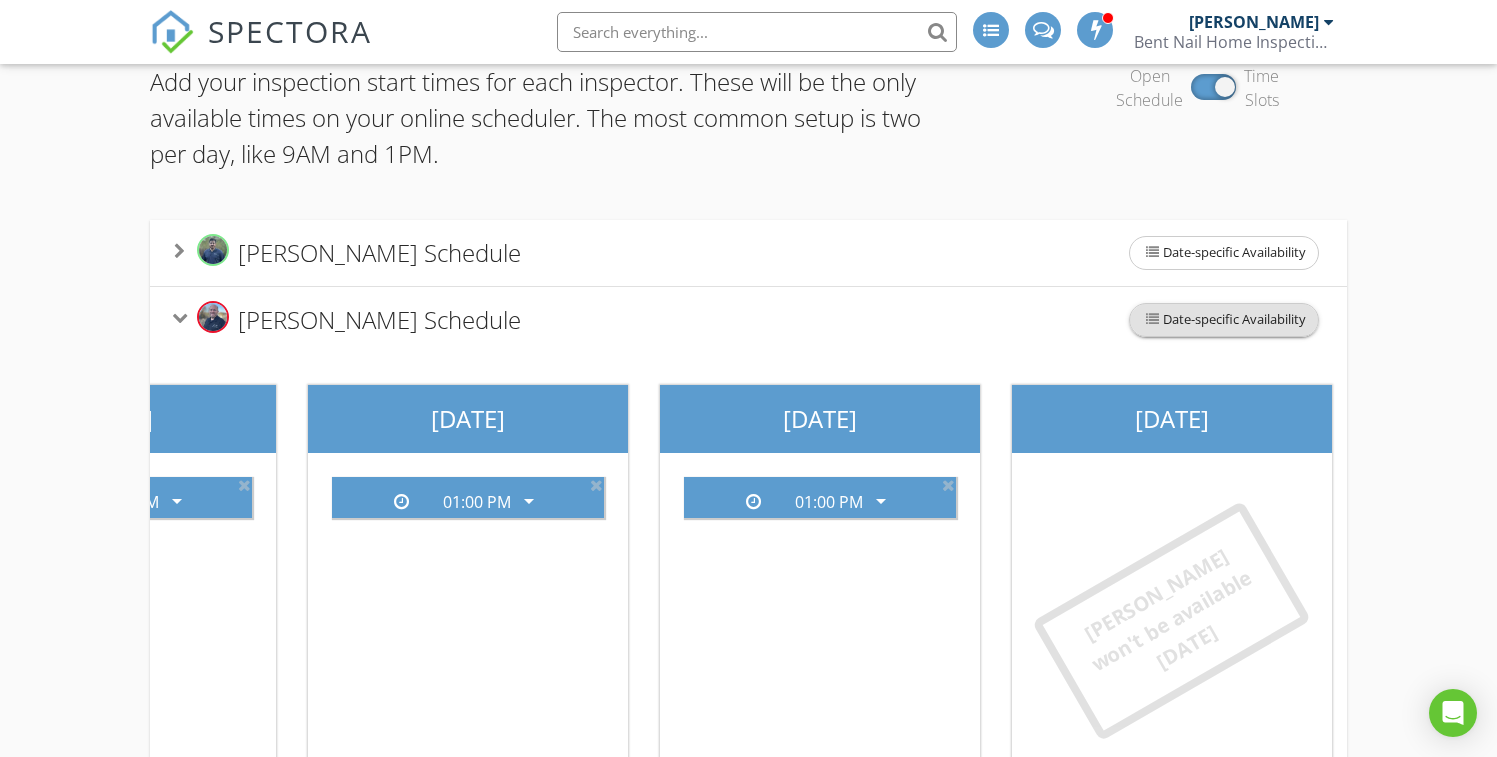 click on "Date-specific Availability" at bounding box center (1224, 320) 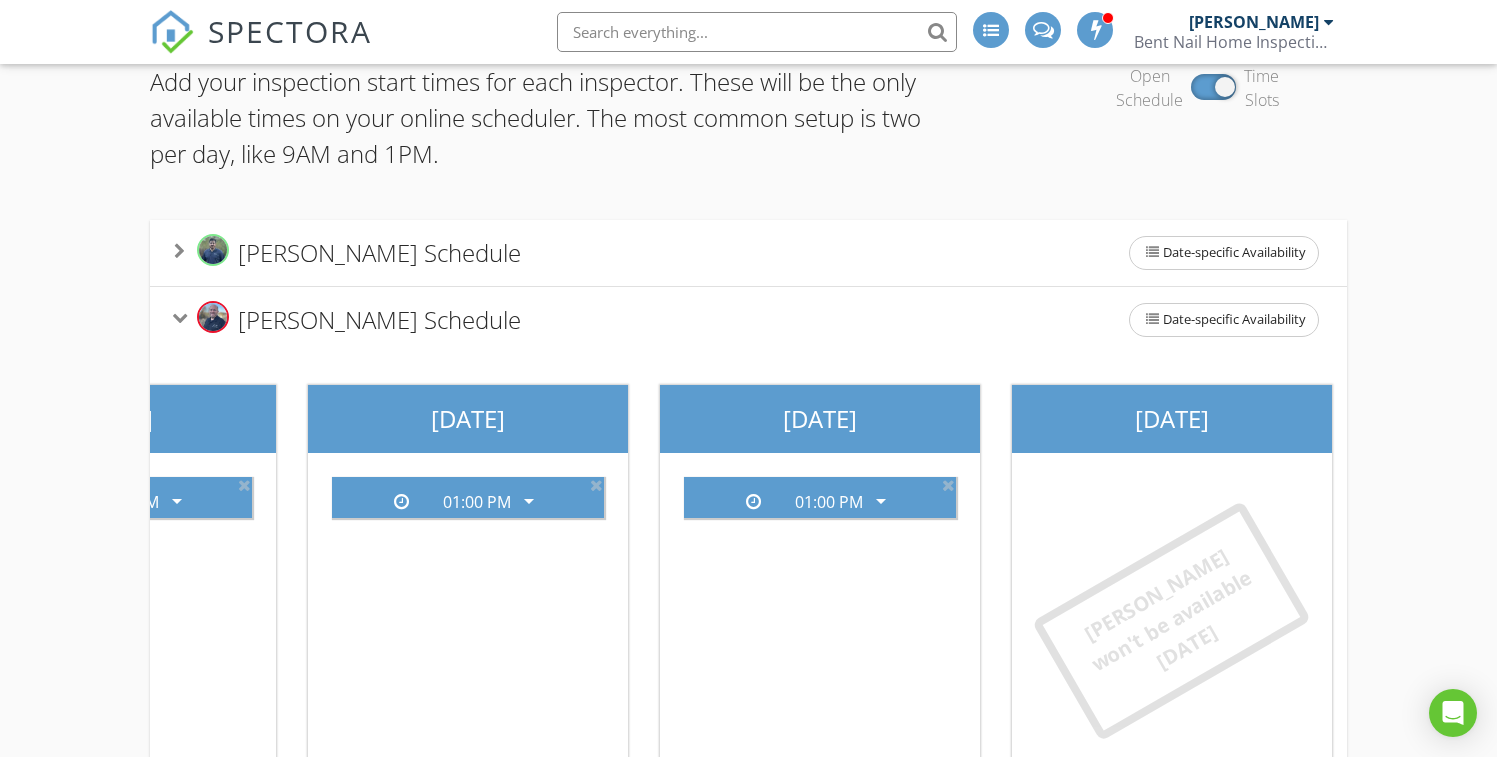 scroll, scrollTop: 0, scrollLeft: 1254, axis: horizontal 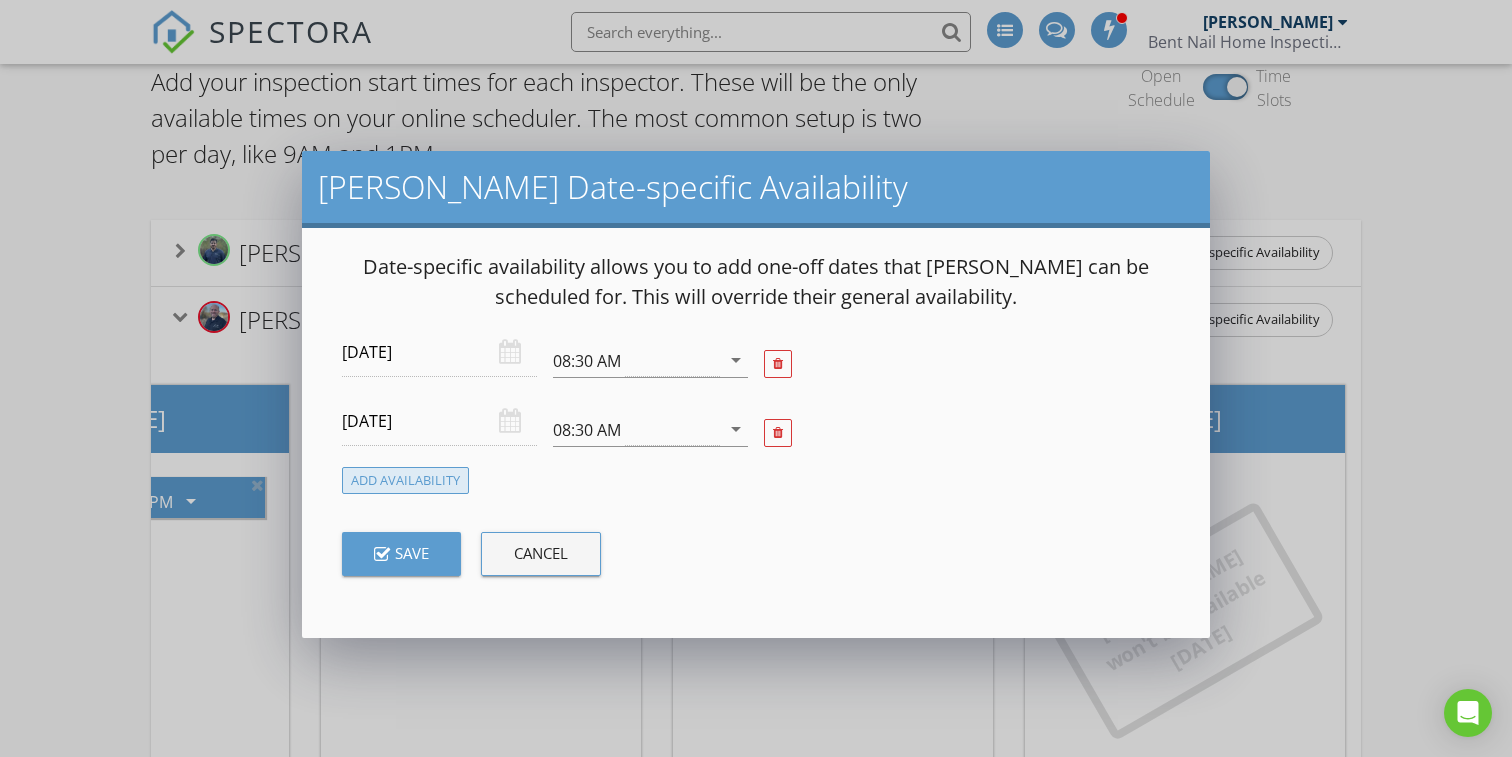 click on "Add Availability" at bounding box center [405, 480] 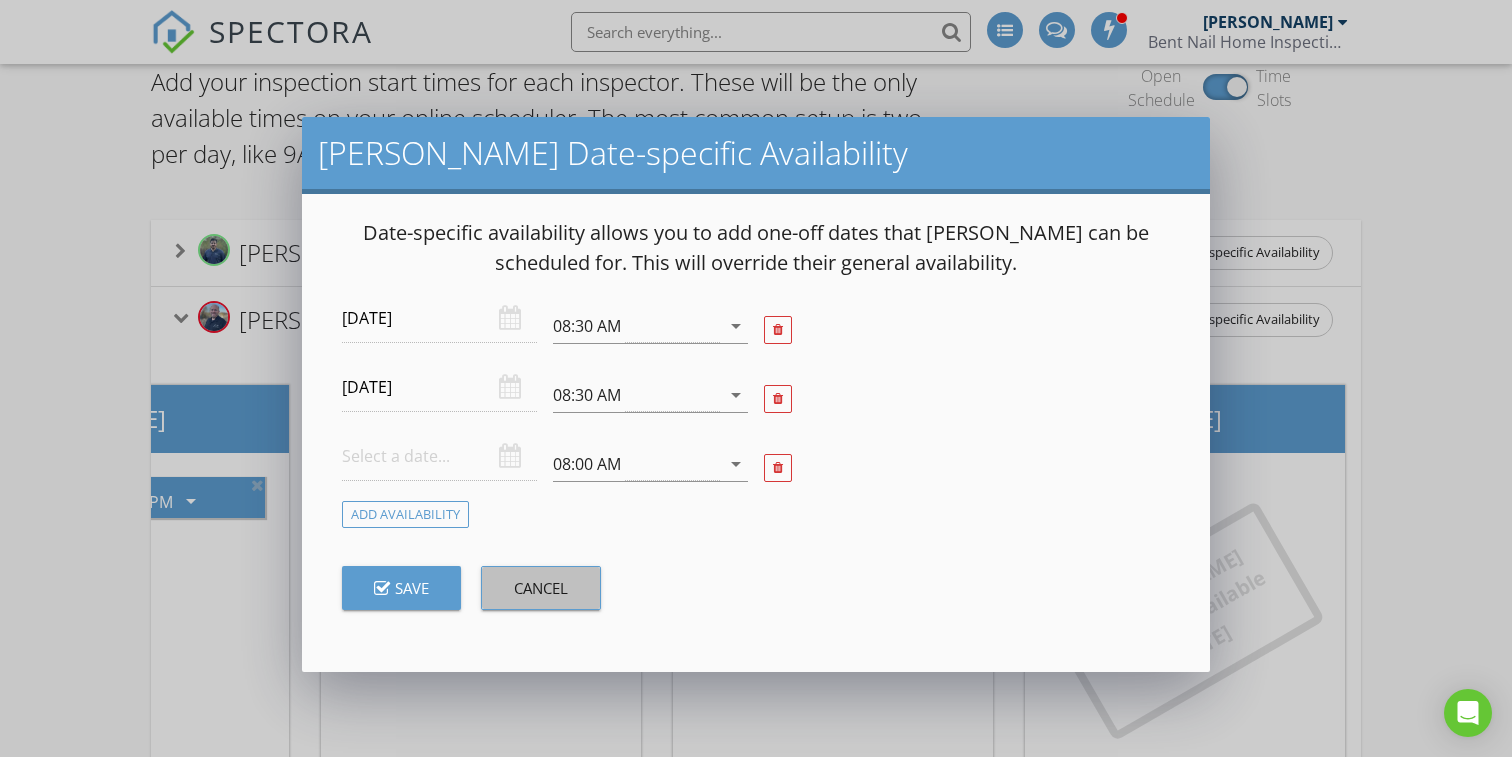 click on "Cancel" at bounding box center (541, 588) 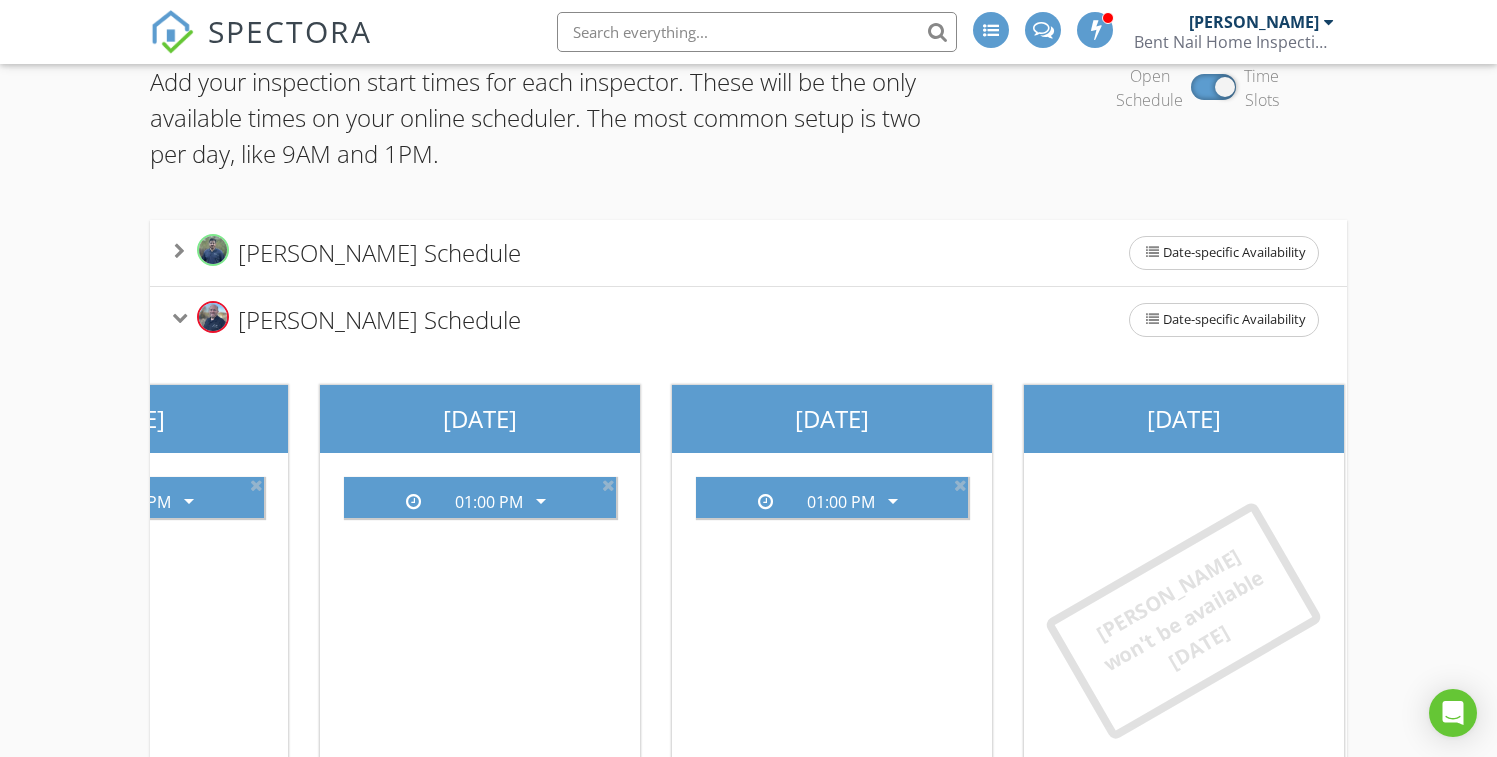 click on "Lee Ruble's Schedule" at bounding box center [379, 319] 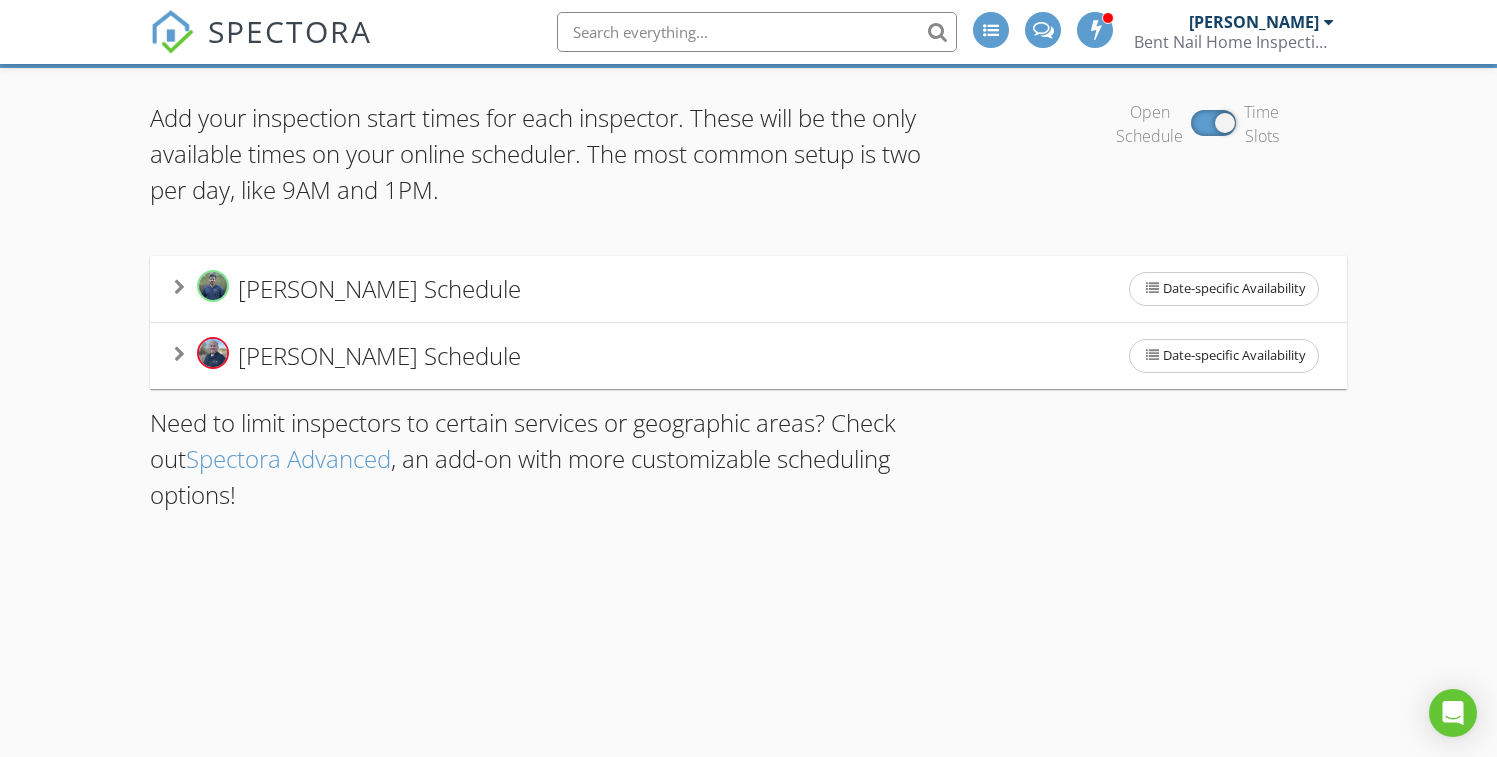 click on "Lee Ruble's Schedule" at bounding box center [379, 355] 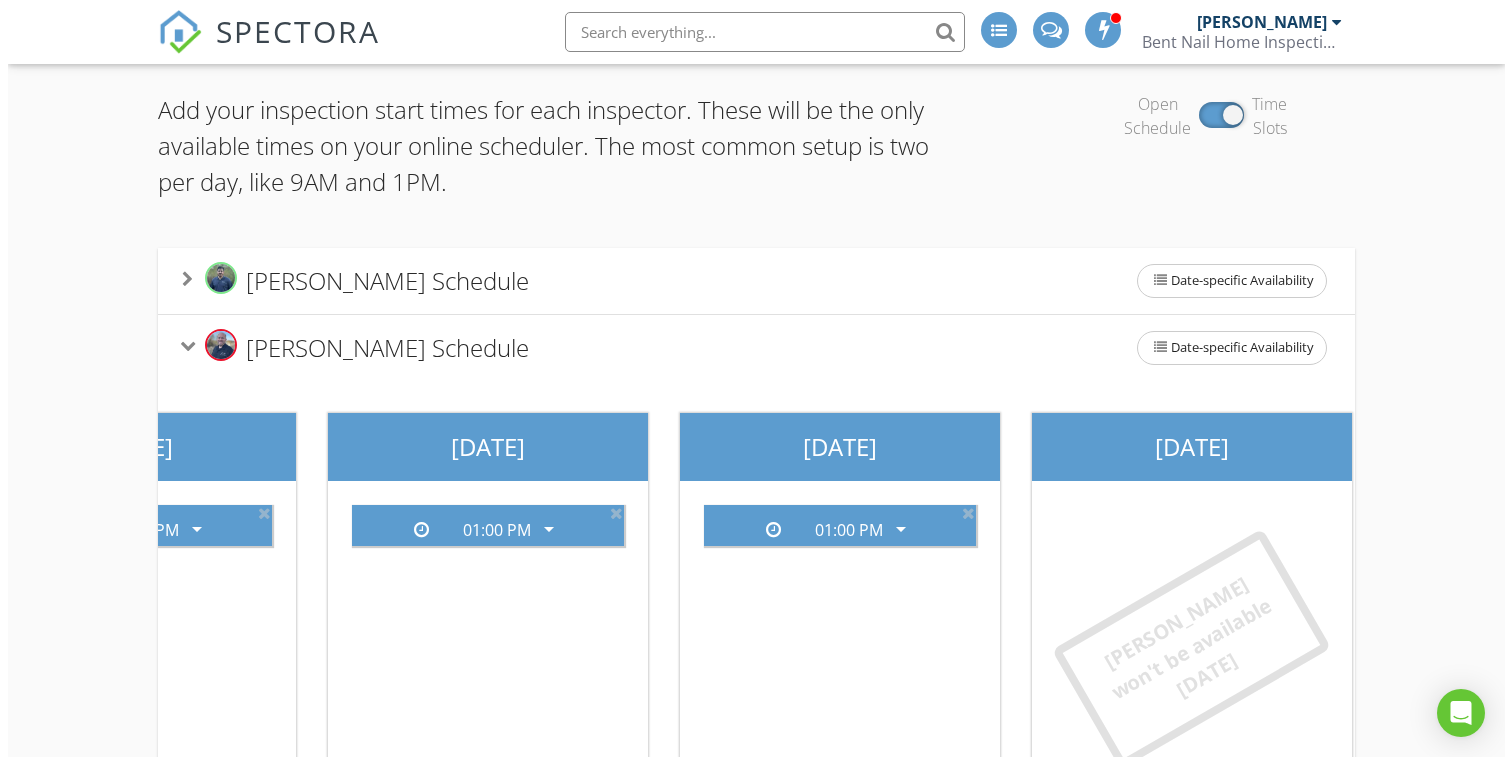 scroll, scrollTop: 174, scrollLeft: 0, axis: vertical 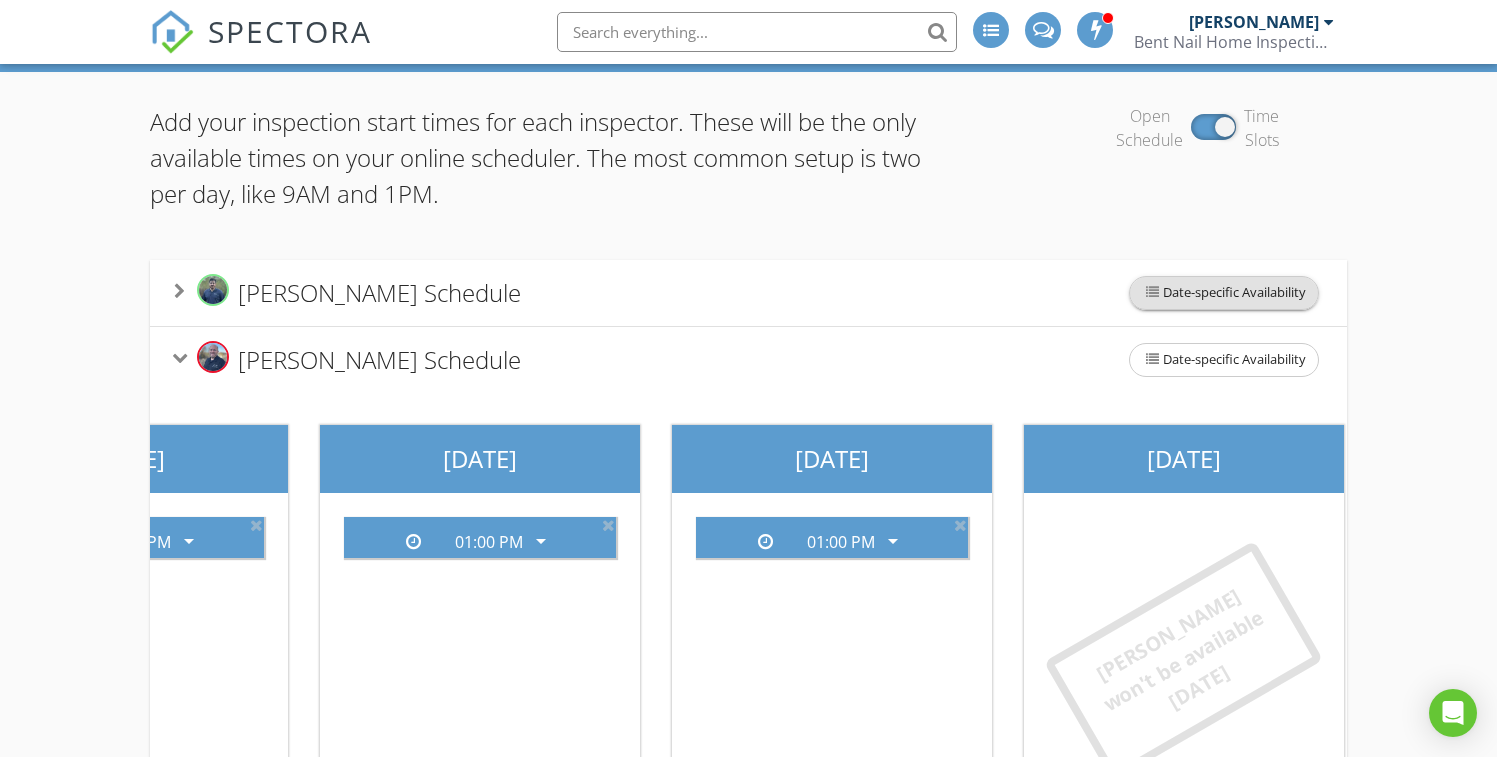 click on "Date-specific Availability" at bounding box center (1224, 293) 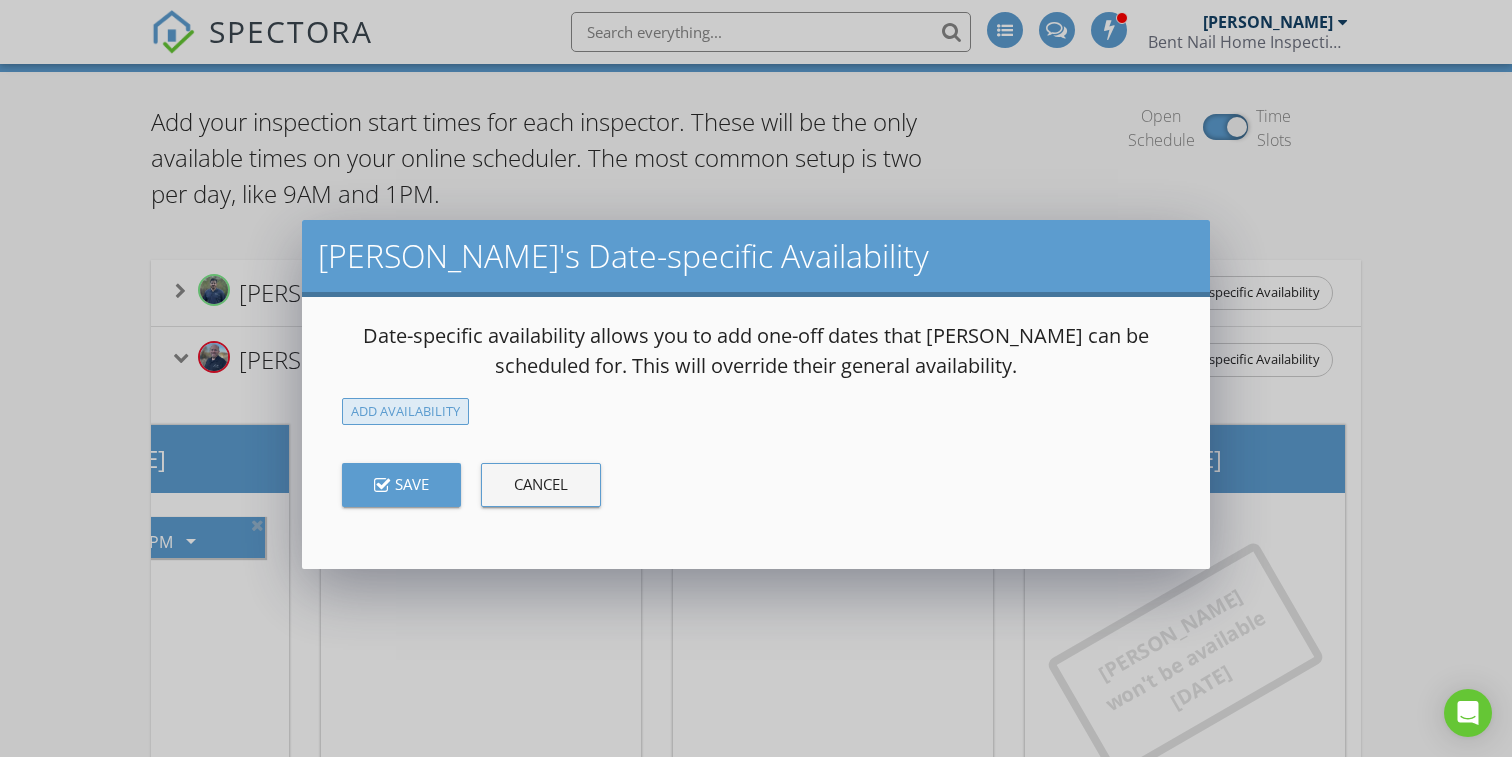 click on "Add Availability" at bounding box center [405, 411] 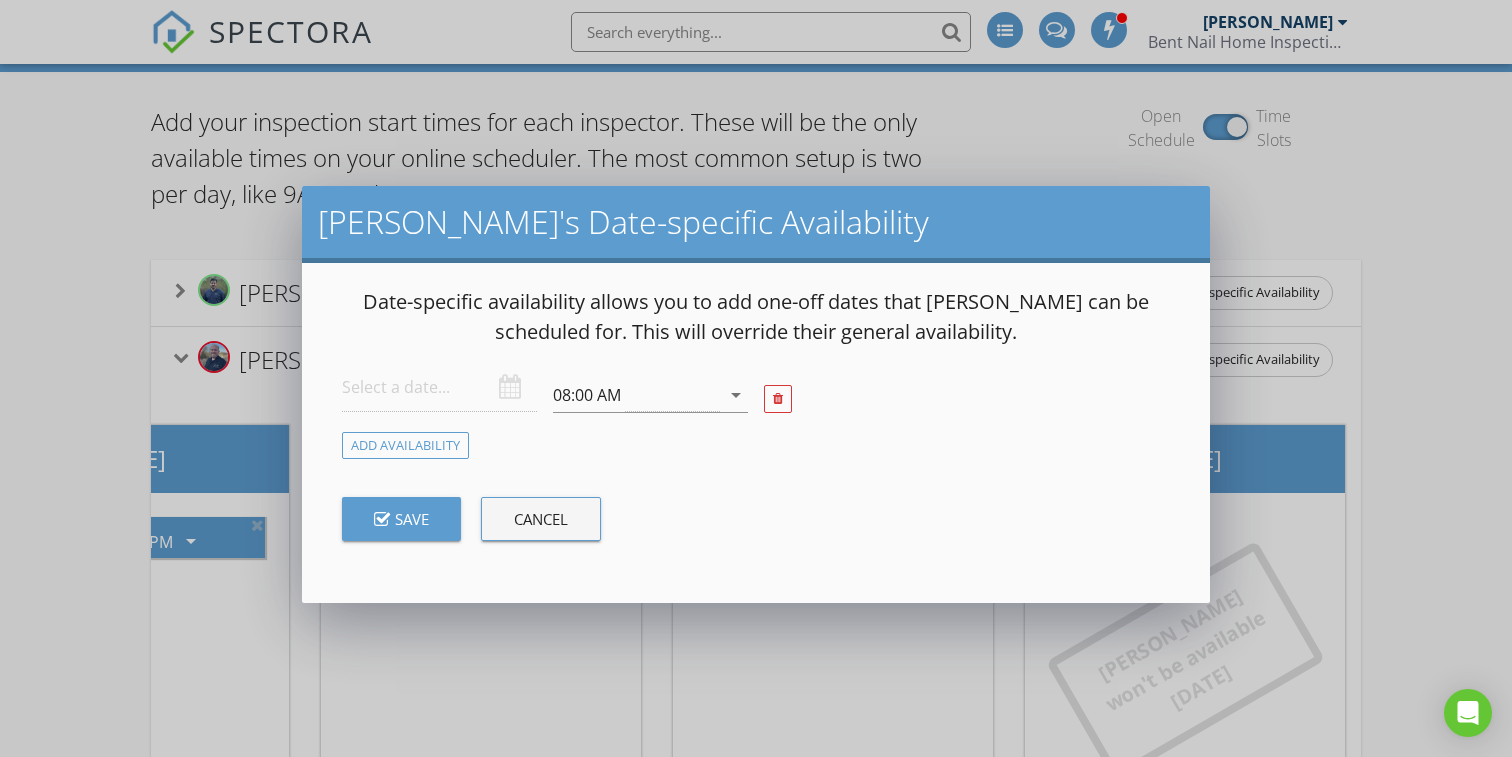 click at bounding box center [439, 387] 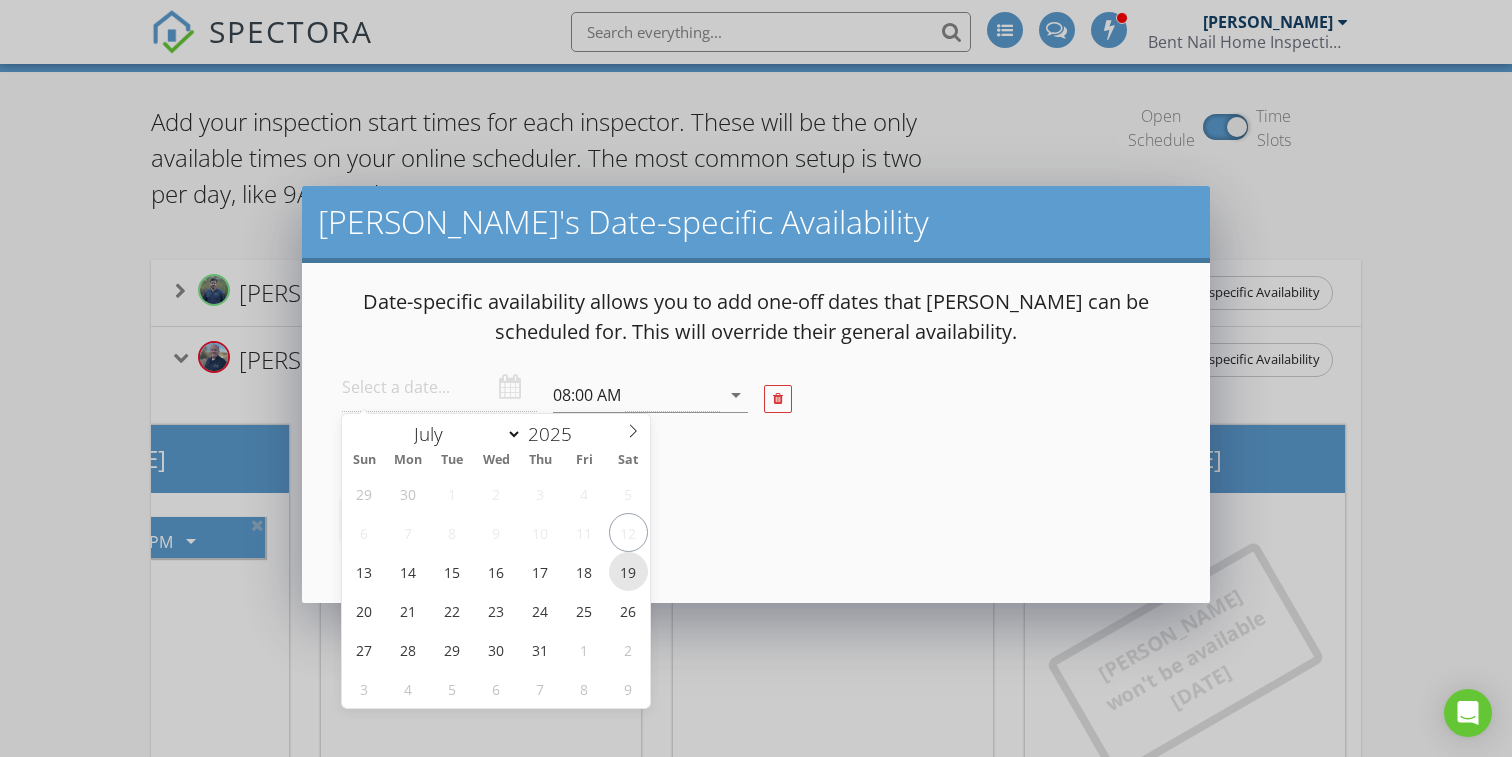 type on "2025-07-19" 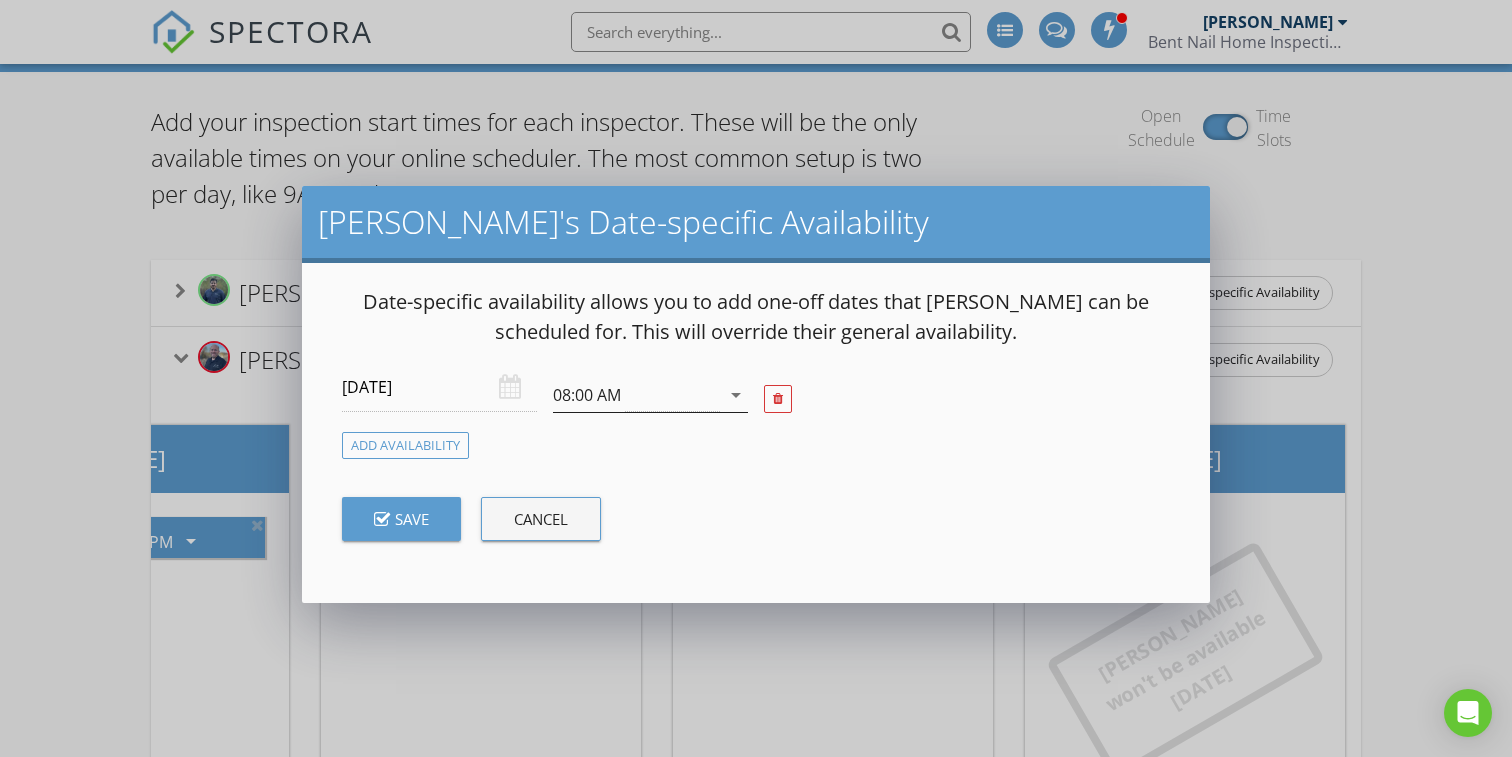 click on "08:00 AM" at bounding box center (636, 395) 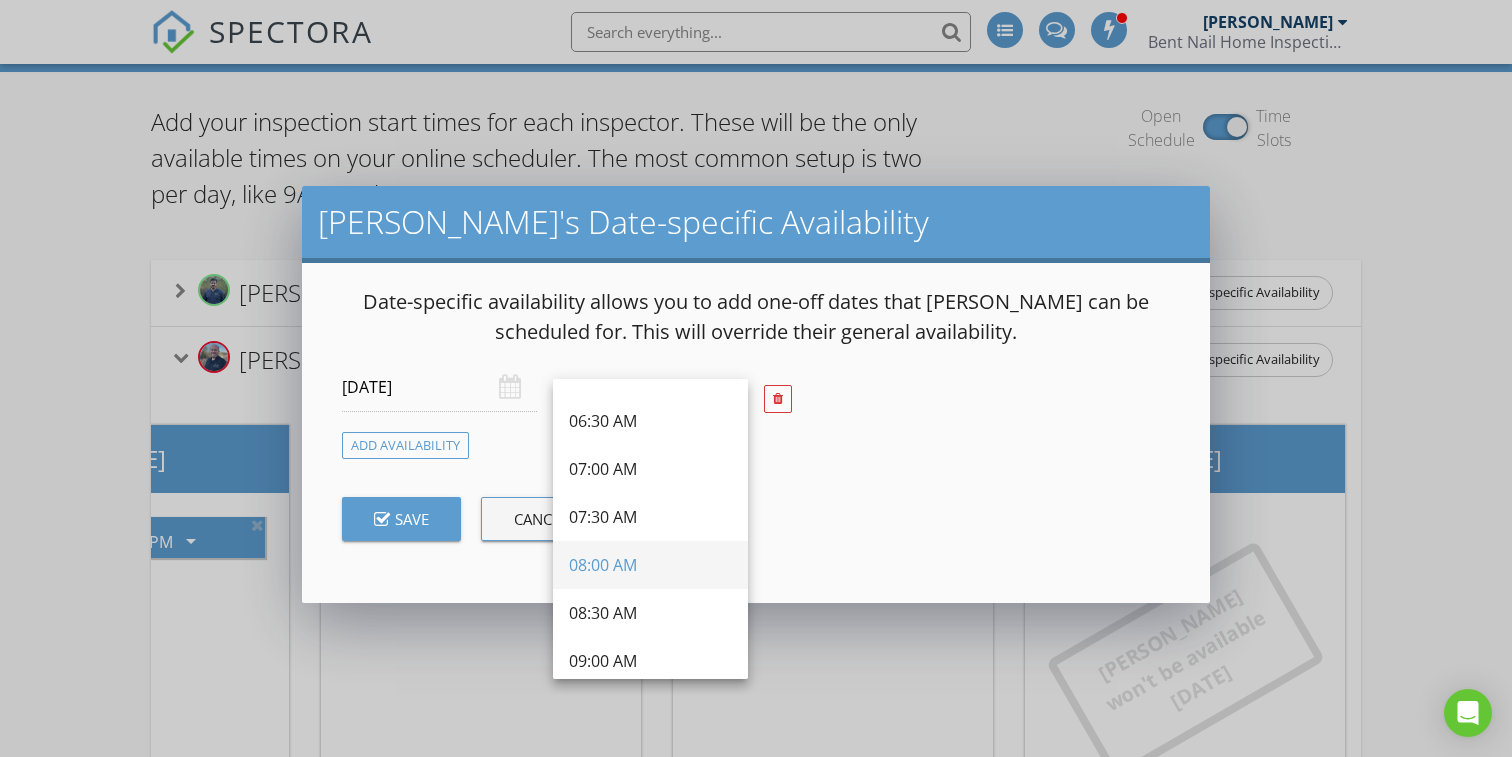 scroll, scrollTop: 40, scrollLeft: 0, axis: vertical 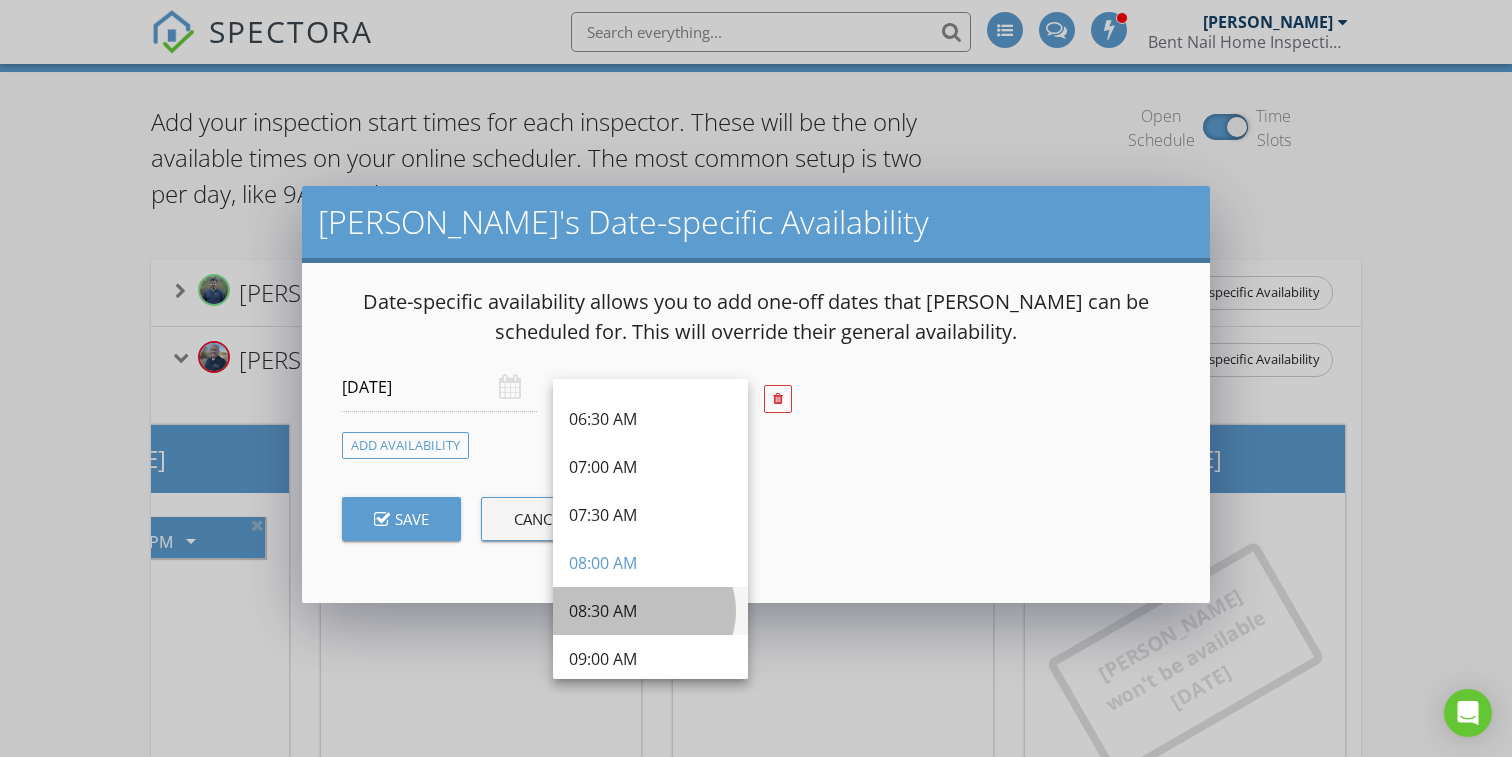 click on "08:30 AM" at bounding box center (650, 611) 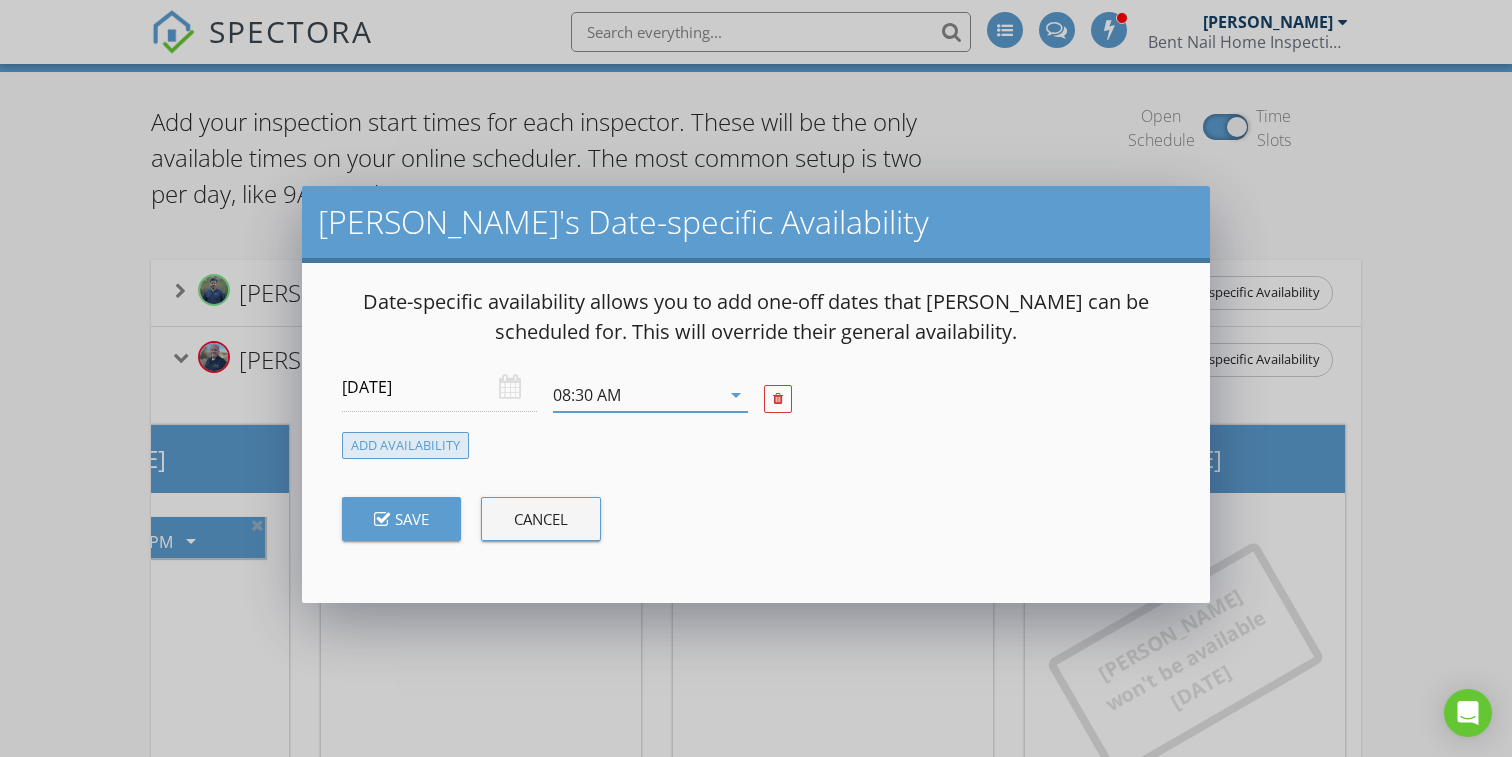 click on "Add Availability" at bounding box center (405, 445) 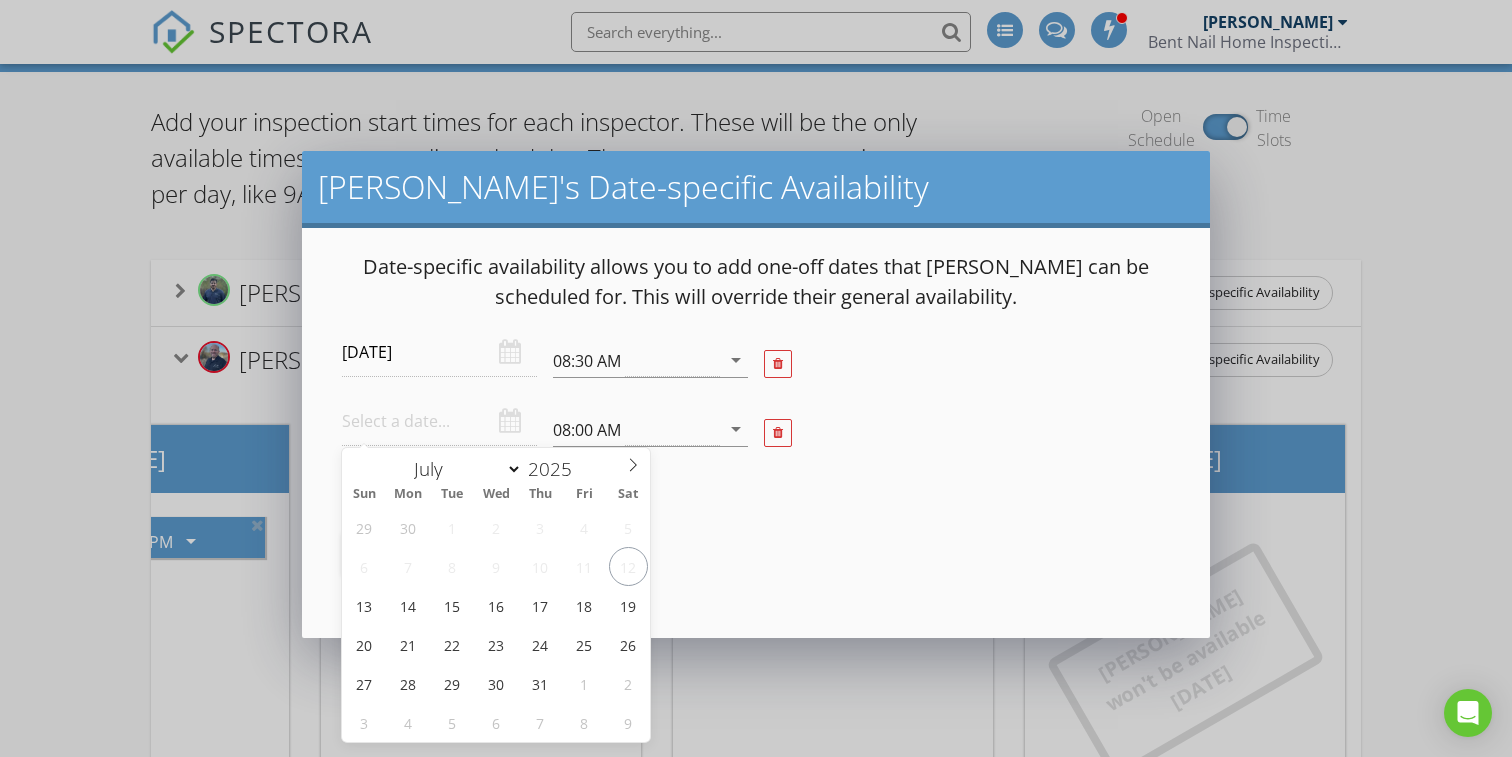 click at bounding box center [439, 421] 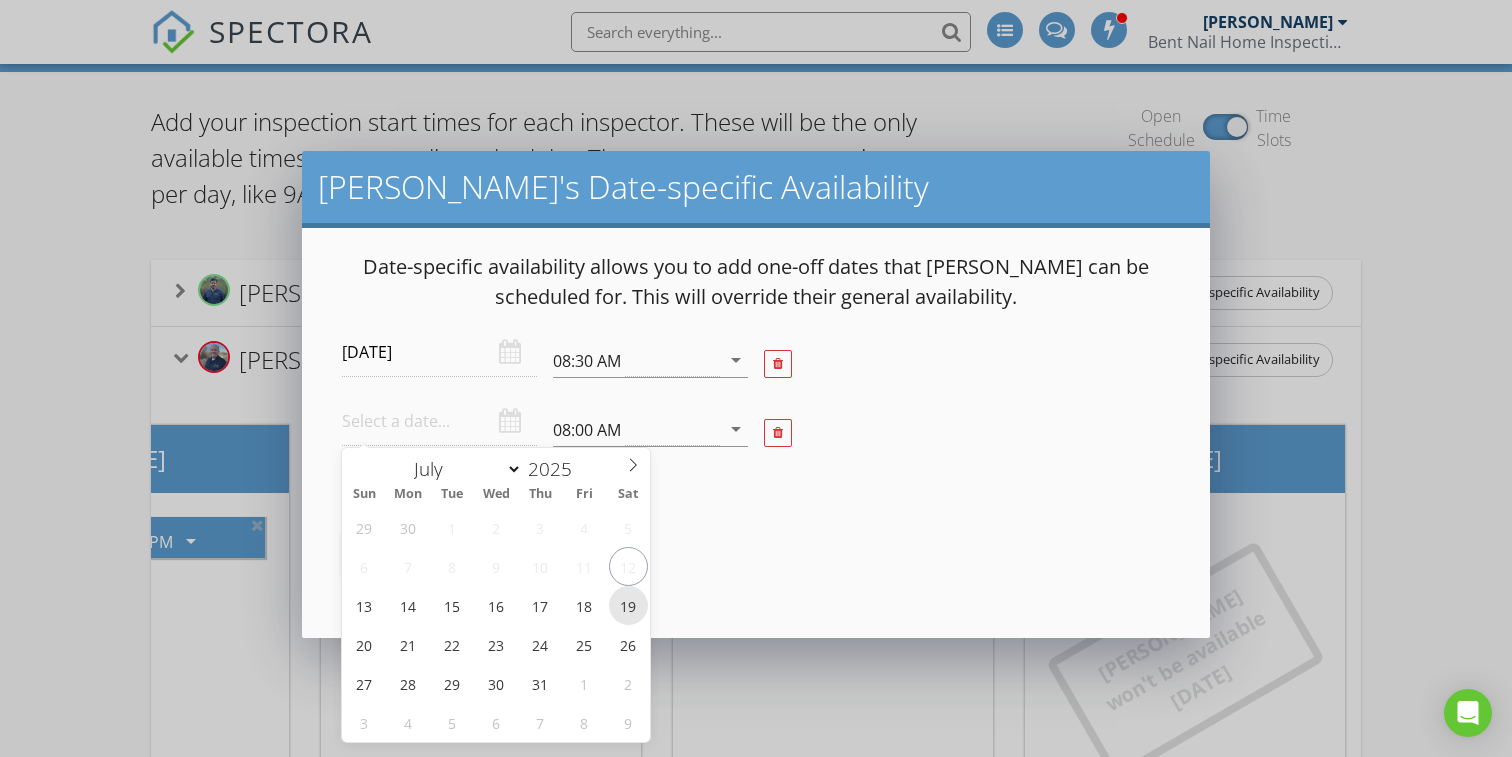 type on "[DATE]" 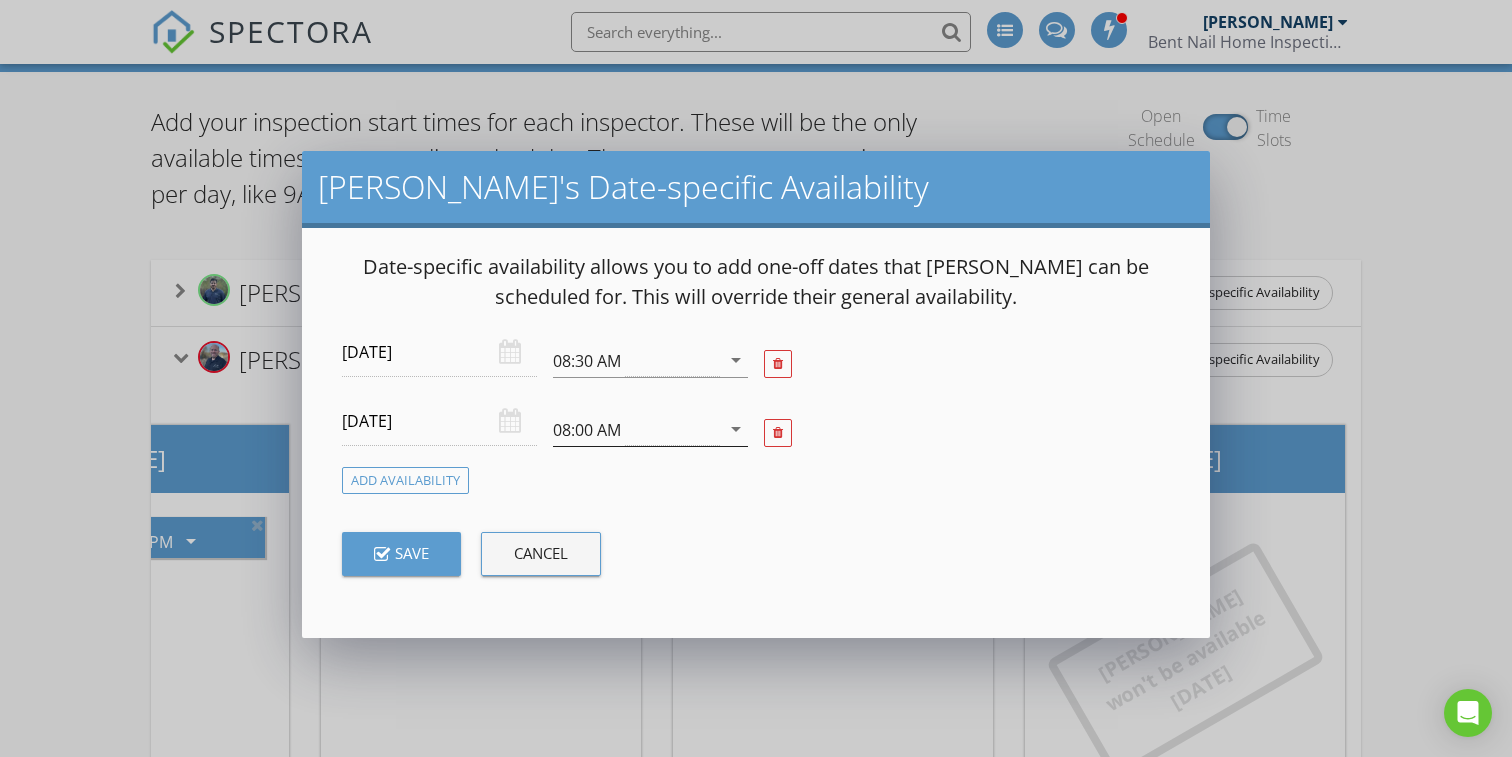 click on "08:00 AM" at bounding box center (636, 429) 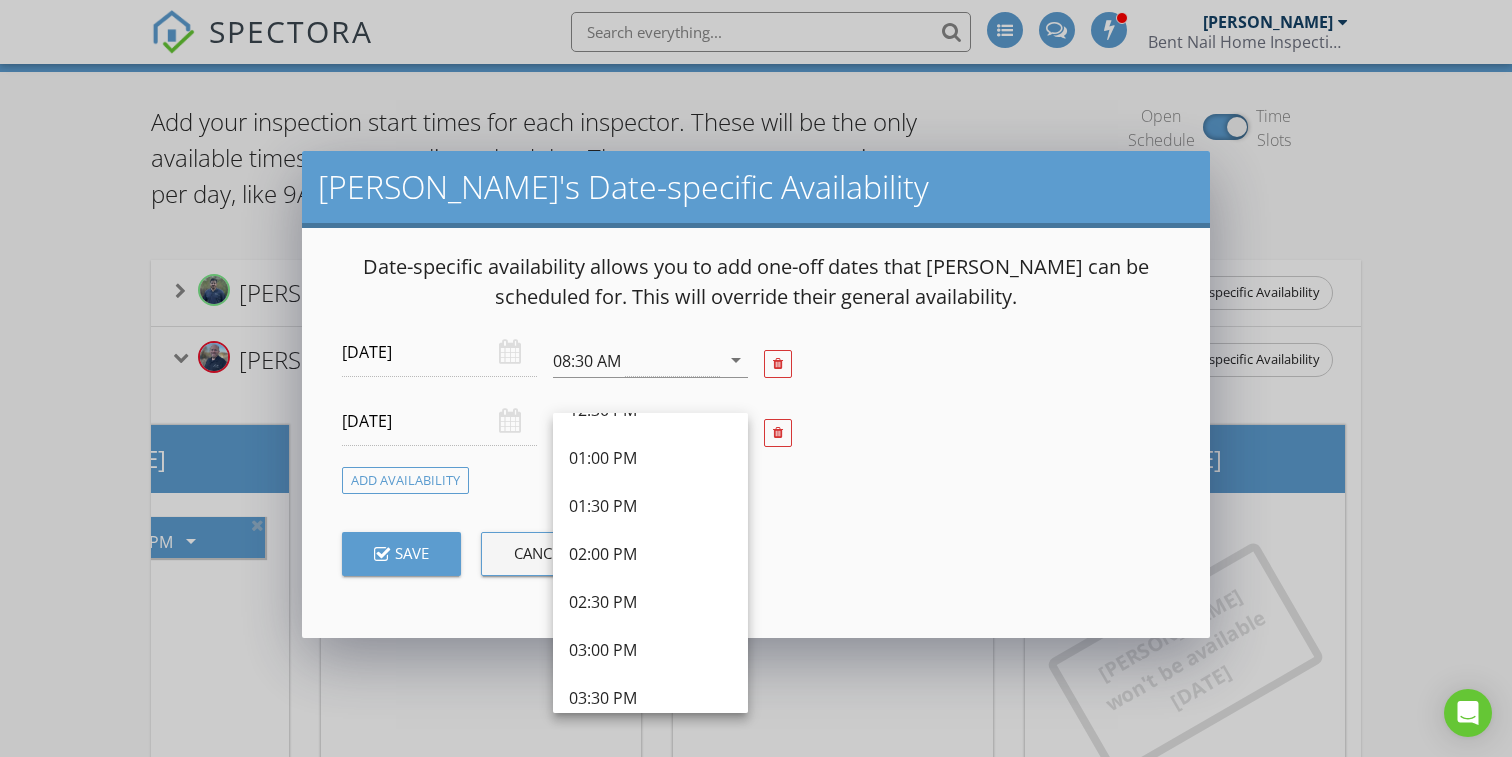 scroll, scrollTop: 660, scrollLeft: 0, axis: vertical 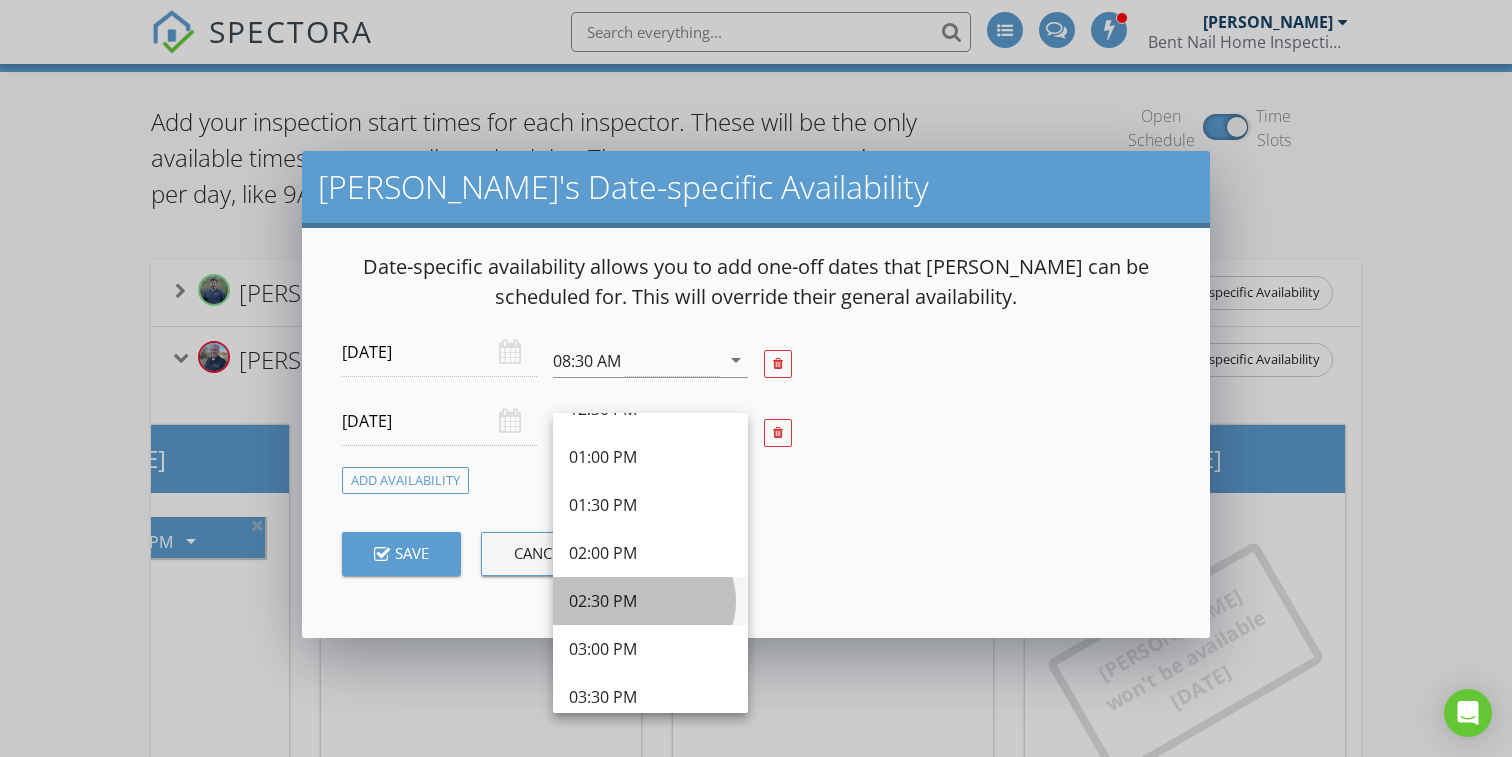 click on "02:30 PM" at bounding box center (650, 601) 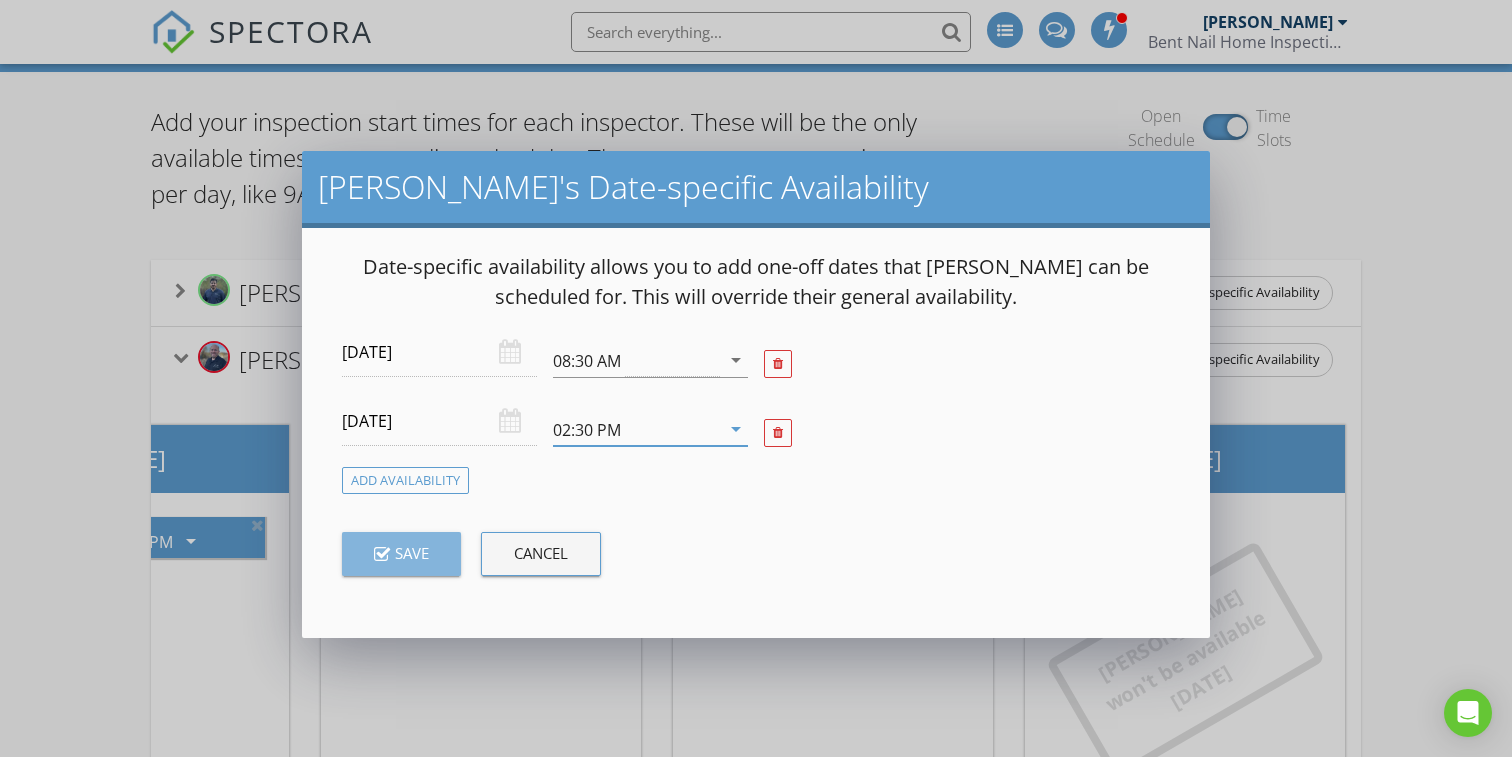 click on "Save" at bounding box center (401, 553) 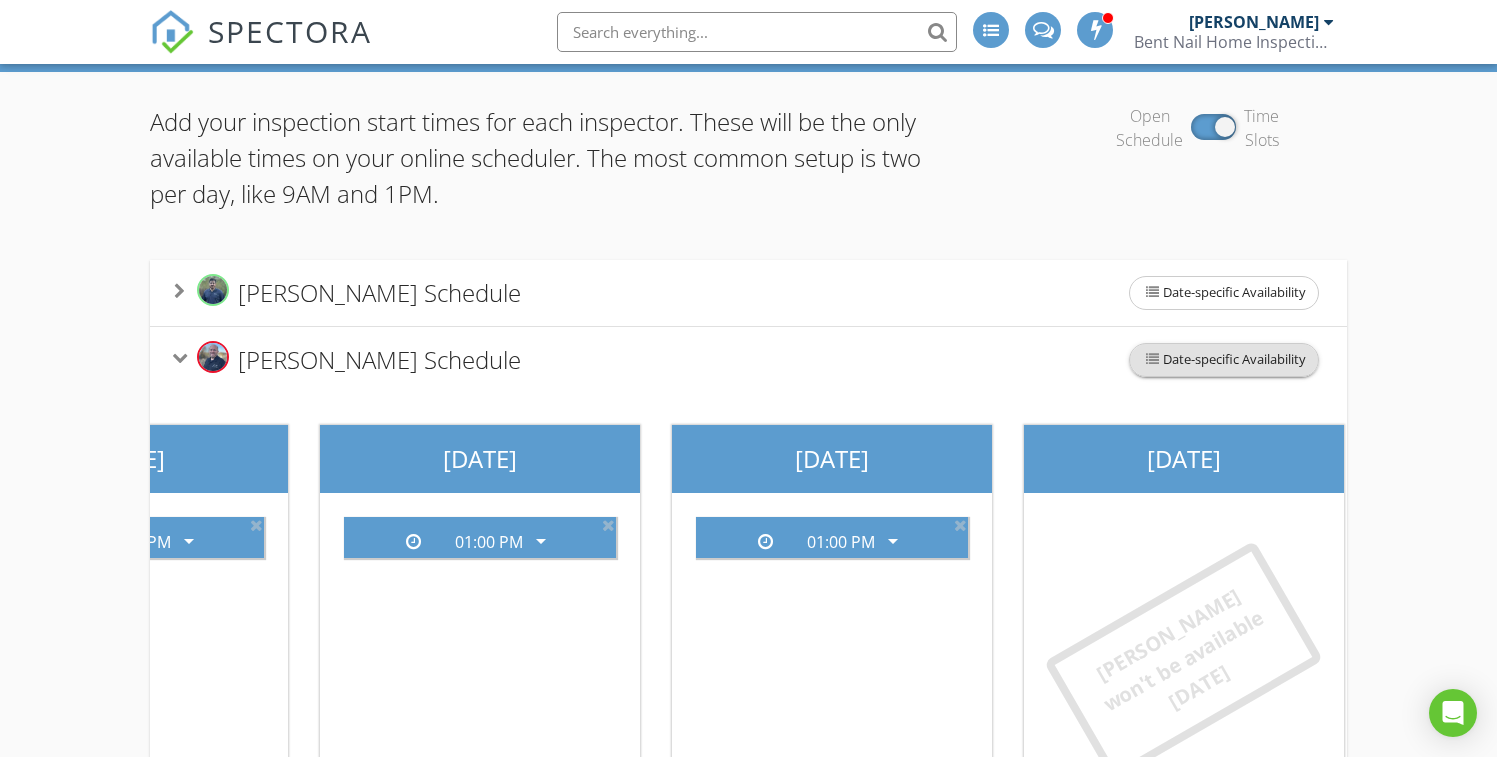 click on "Date-specific Availability" at bounding box center (1224, 360) 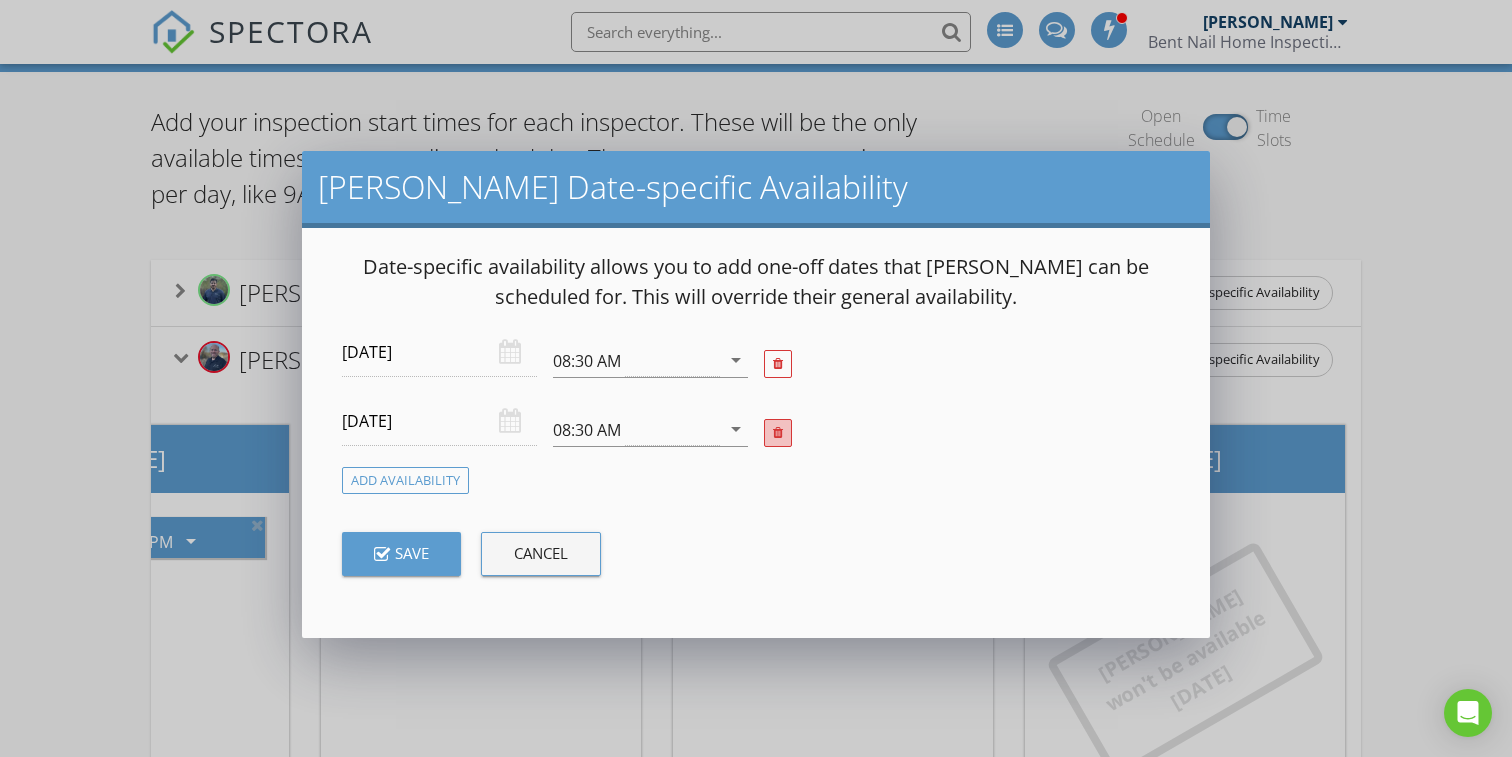 click at bounding box center (778, 433) 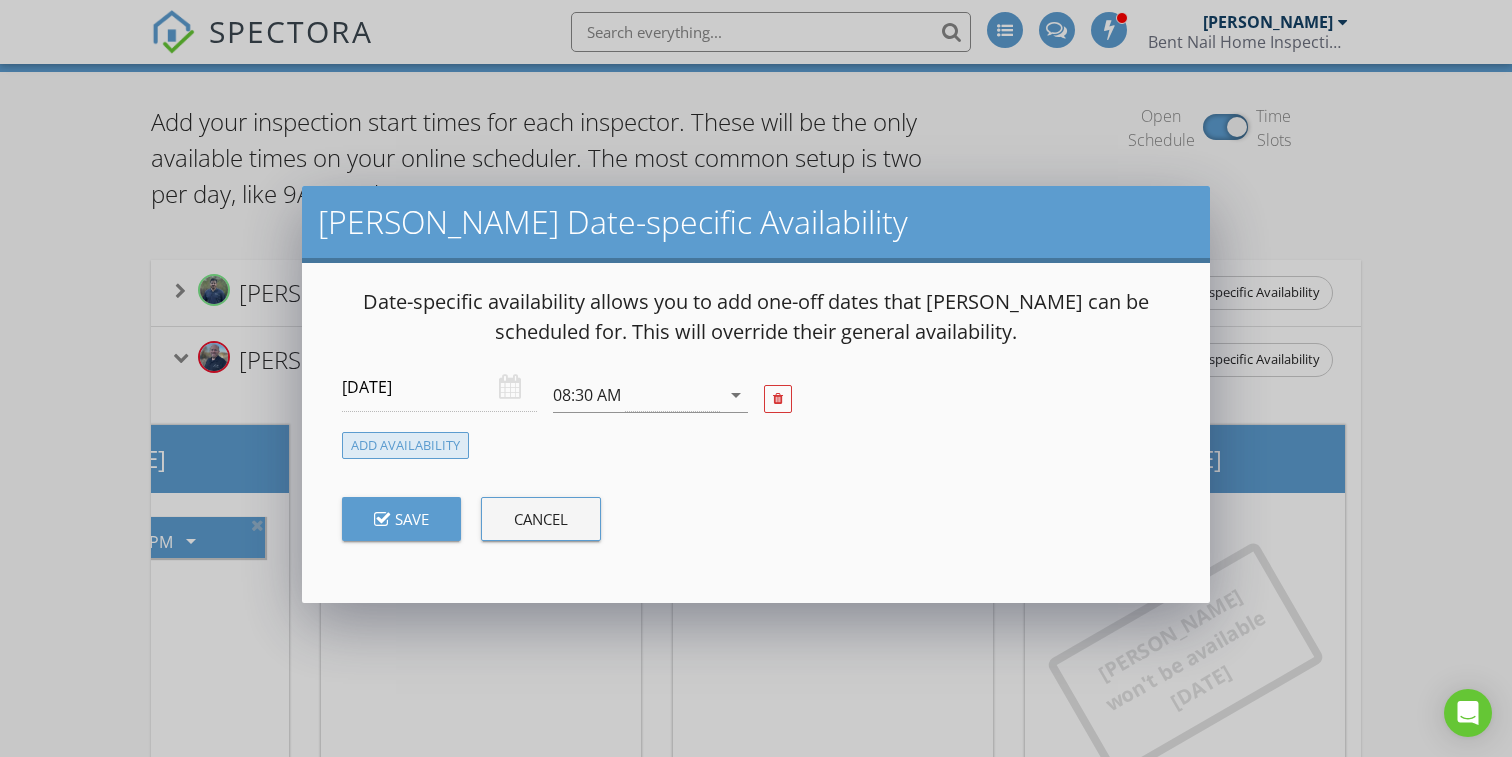 click on "Add Availability" at bounding box center [405, 445] 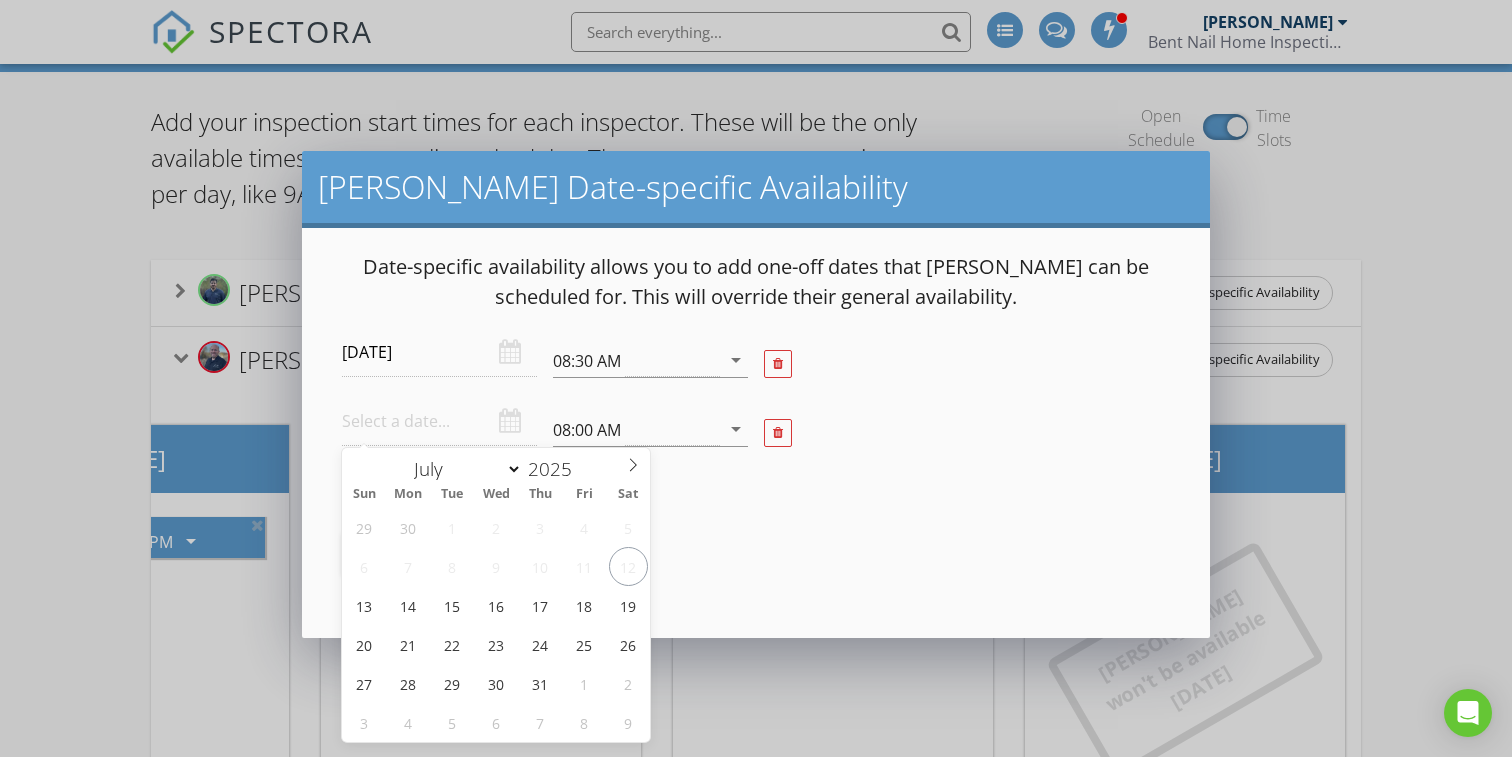 click at bounding box center (439, 421) 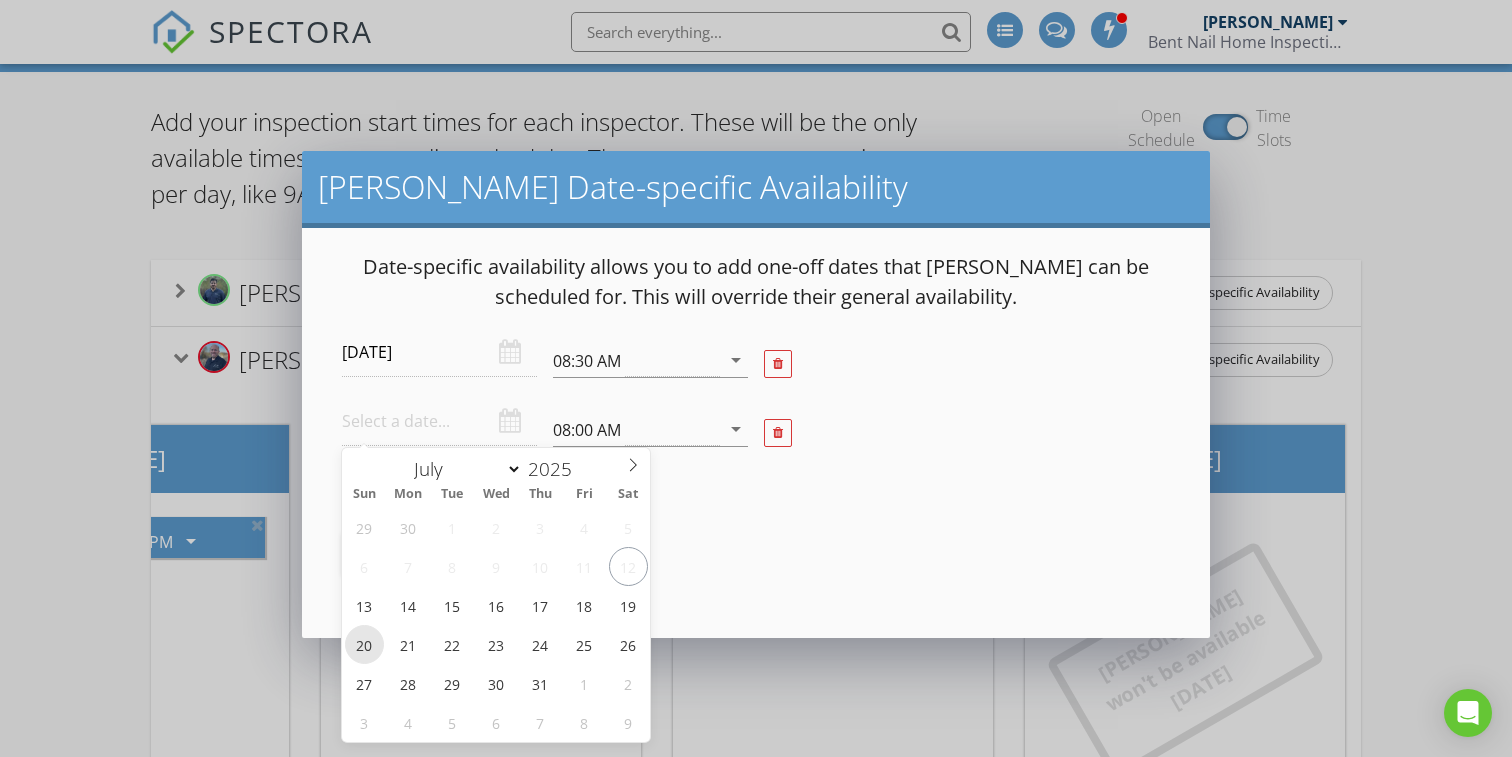 type on "2025-07-20" 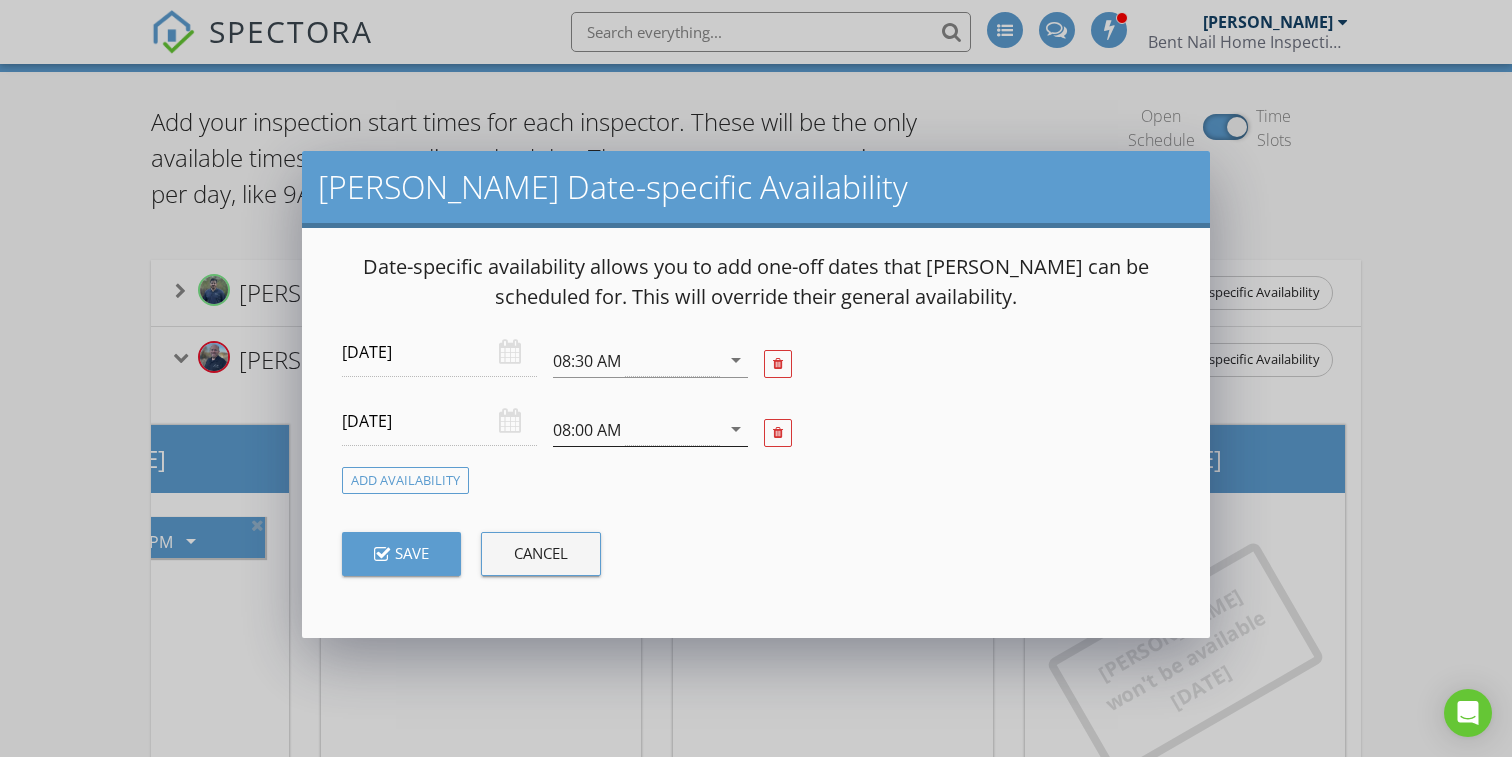 click on "08:00 AM" at bounding box center (636, 429) 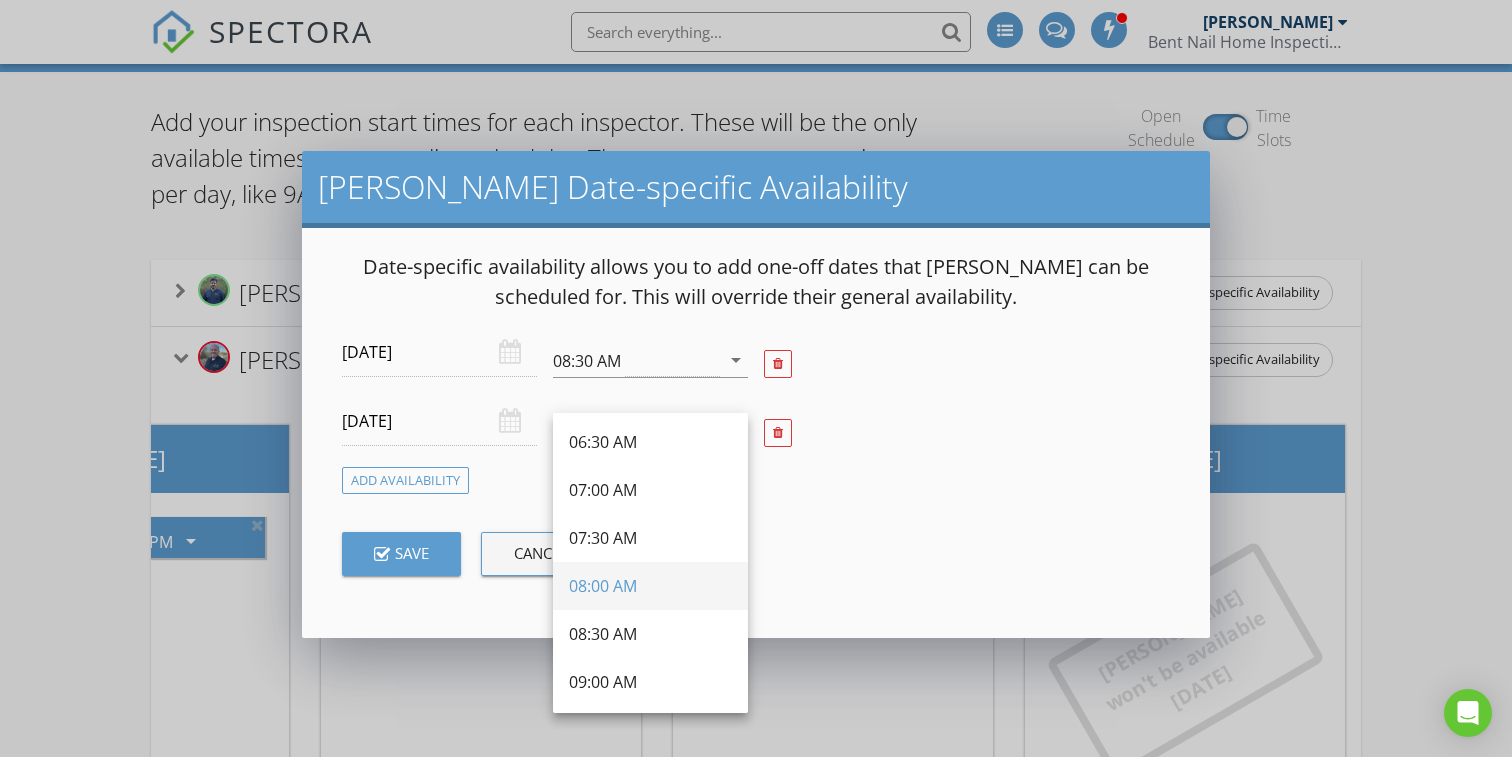 scroll, scrollTop: 53, scrollLeft: 0, axis: vertical 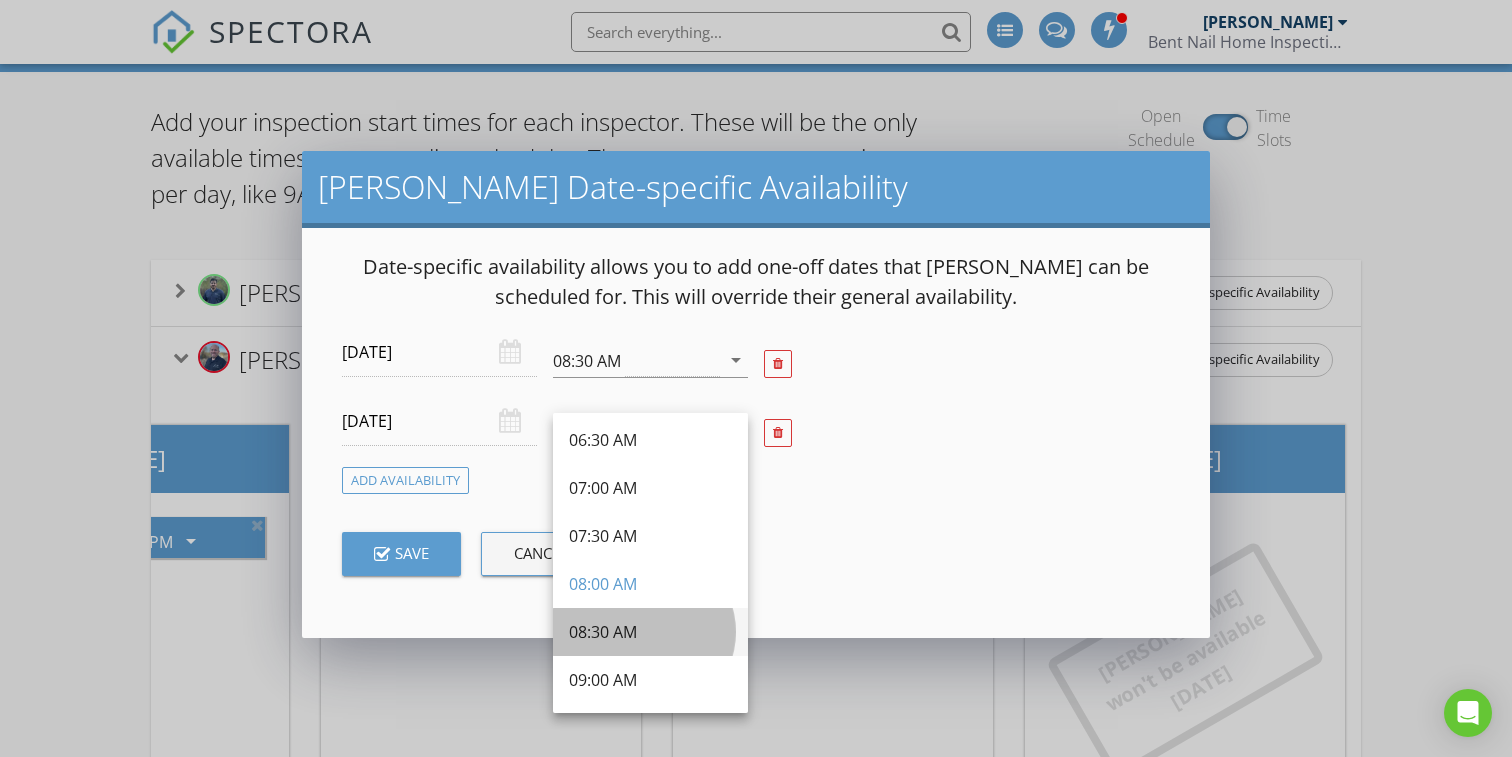 click on "08:30 AM" at bounding box center (650, 632) 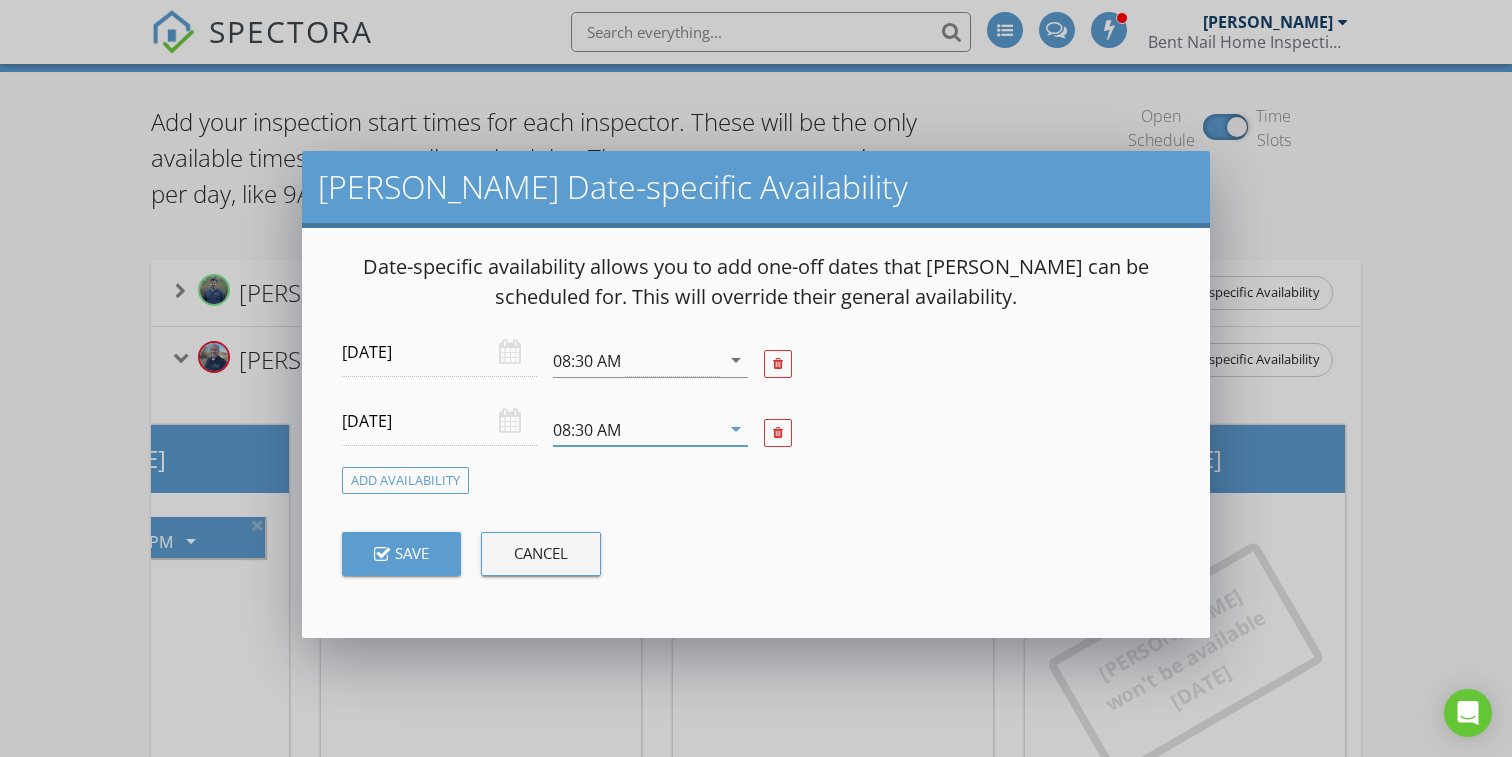 click on "08:30 AM" at bounding box center (636, 429) 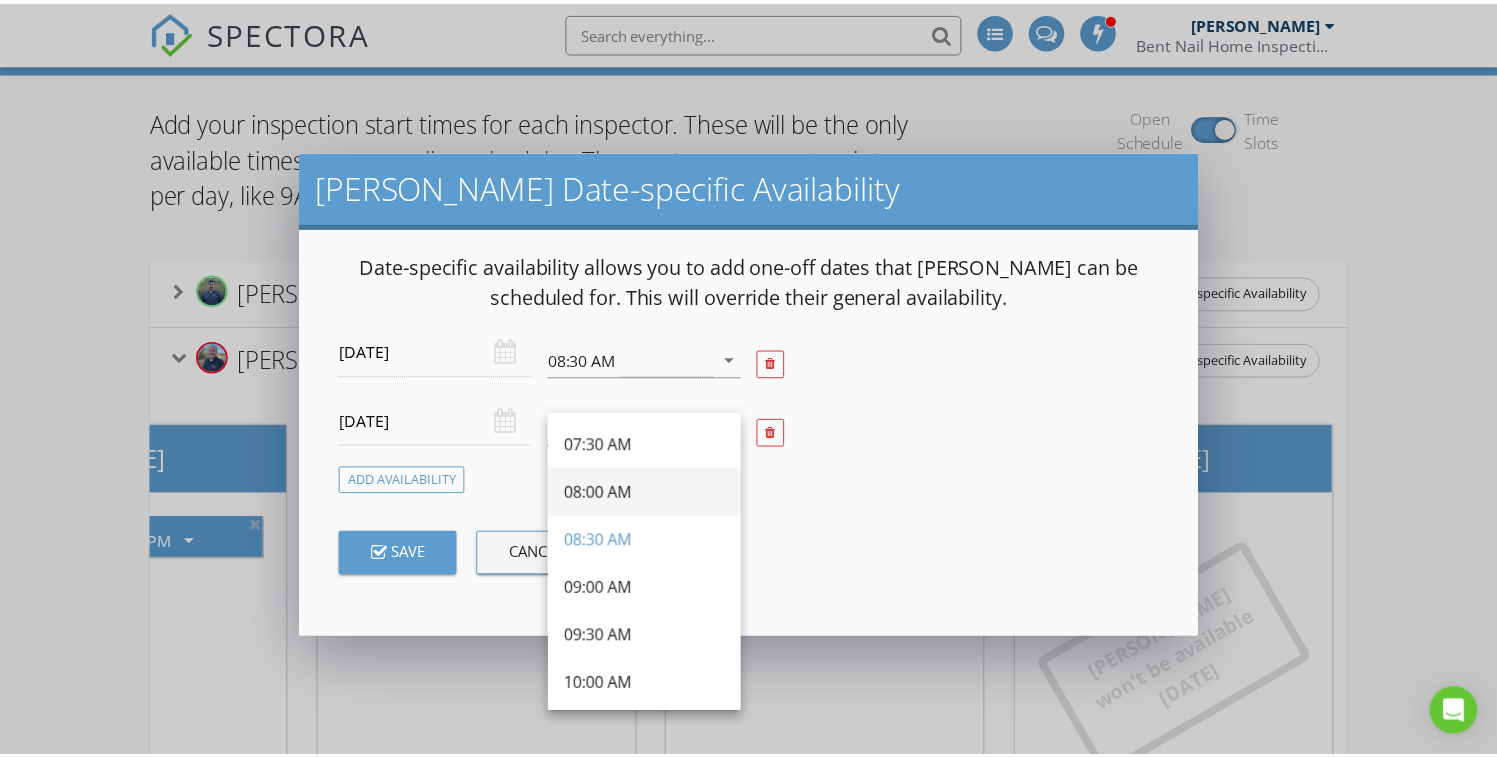 scroll, scrollTop: 146, scrollLeft: 0, axis: vertical 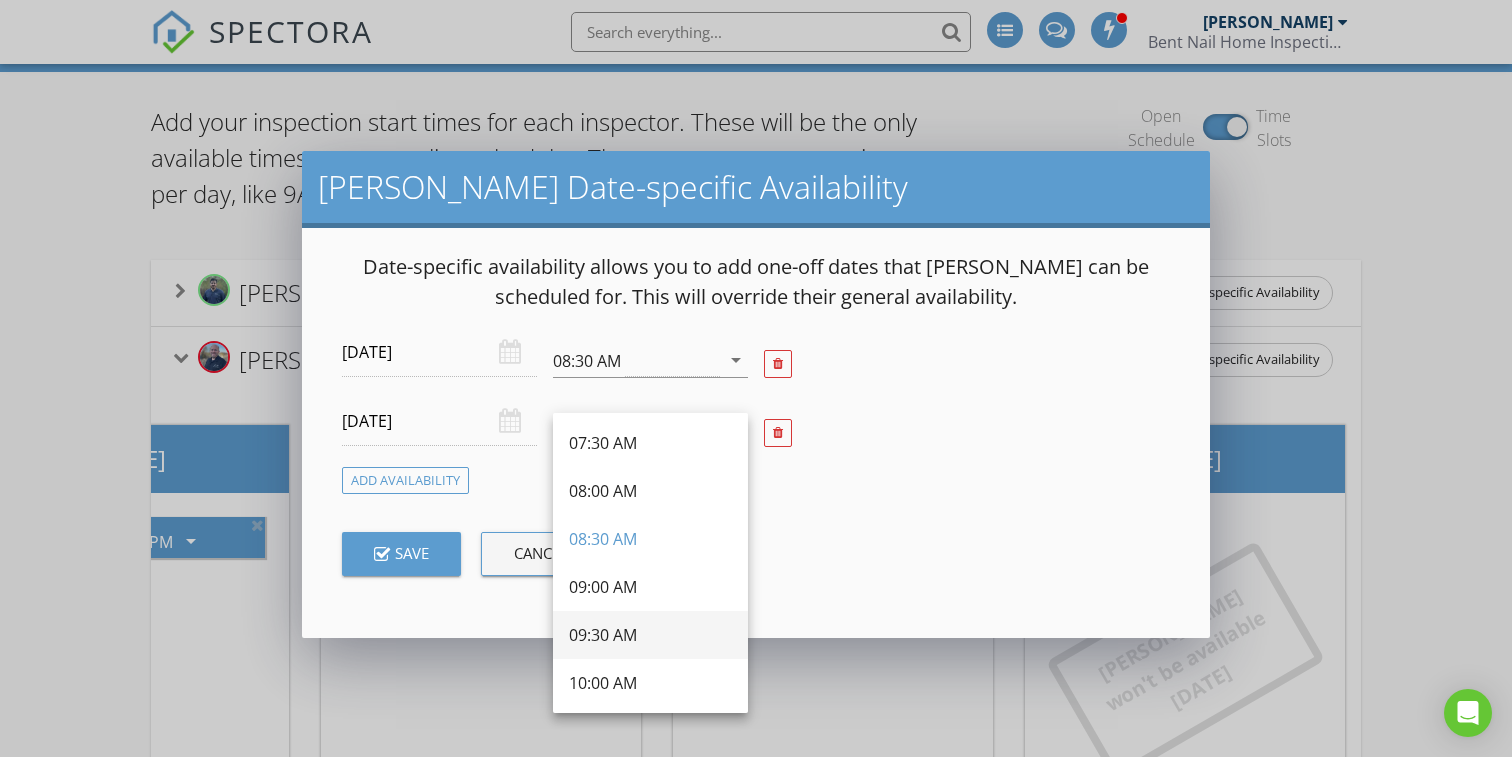click on "09:30 AM" at bounding box center [650, 635] 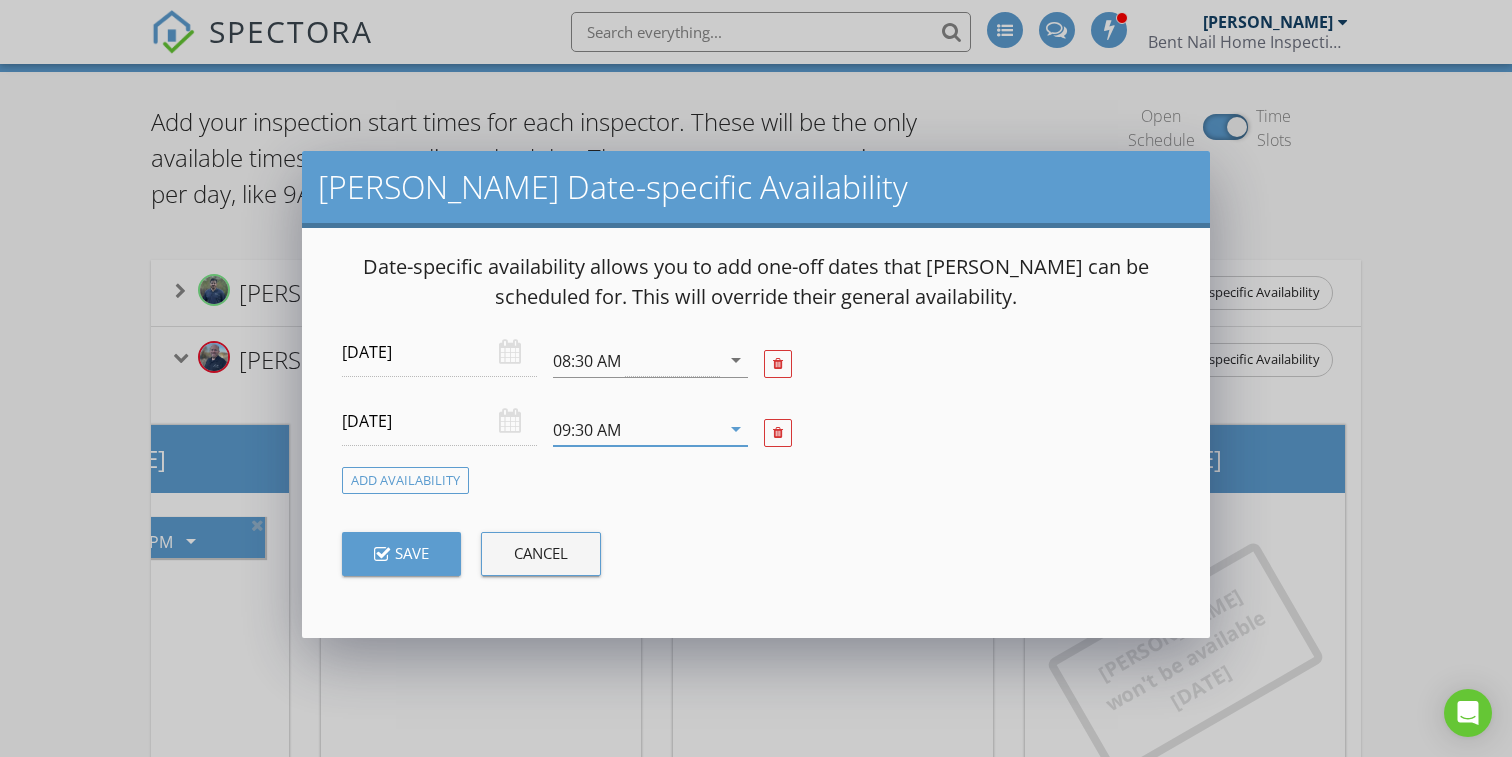 click on "Save" at bounding box center [401, 553] 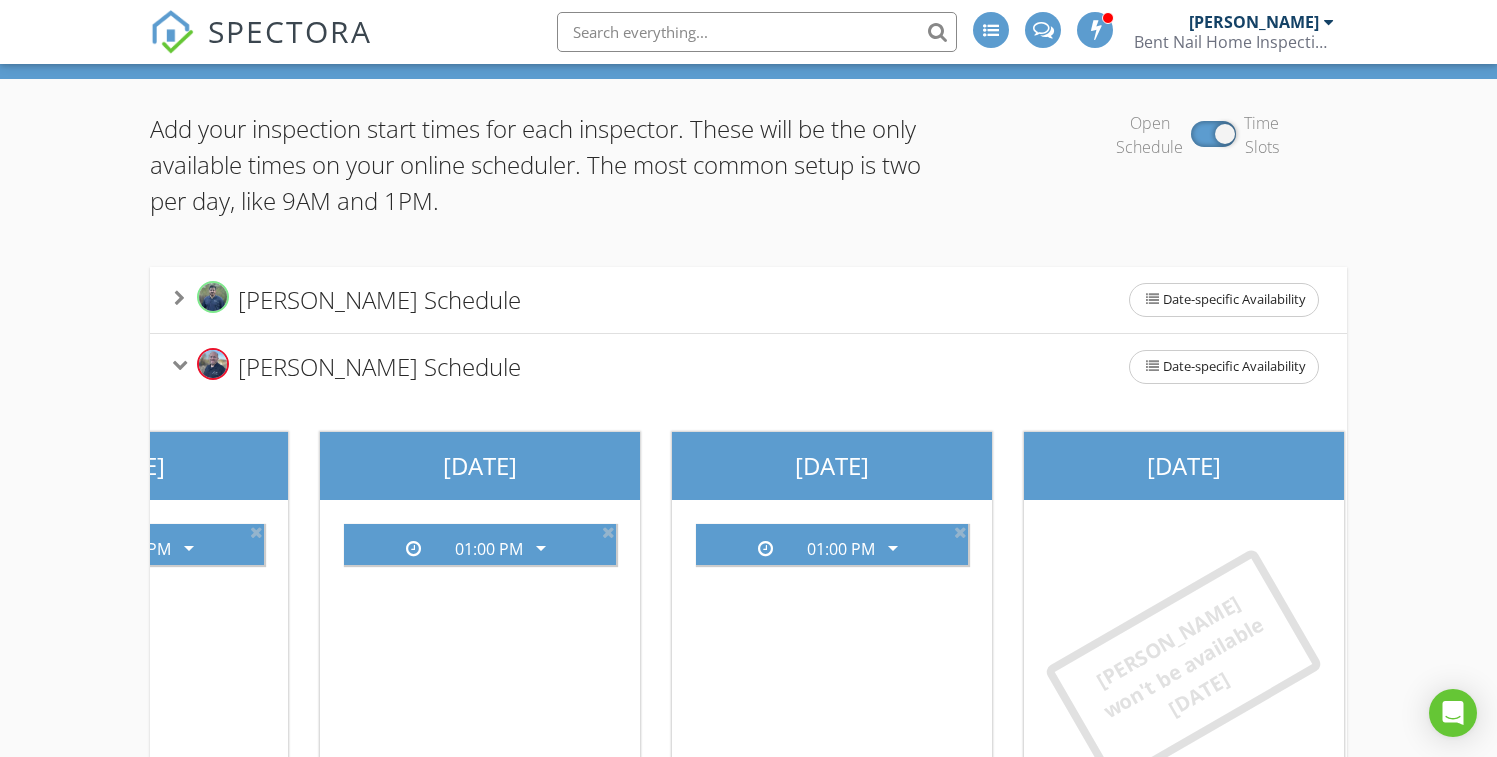 scroll, scrollTop: 143, scrollLeft: 0, axis: vertical 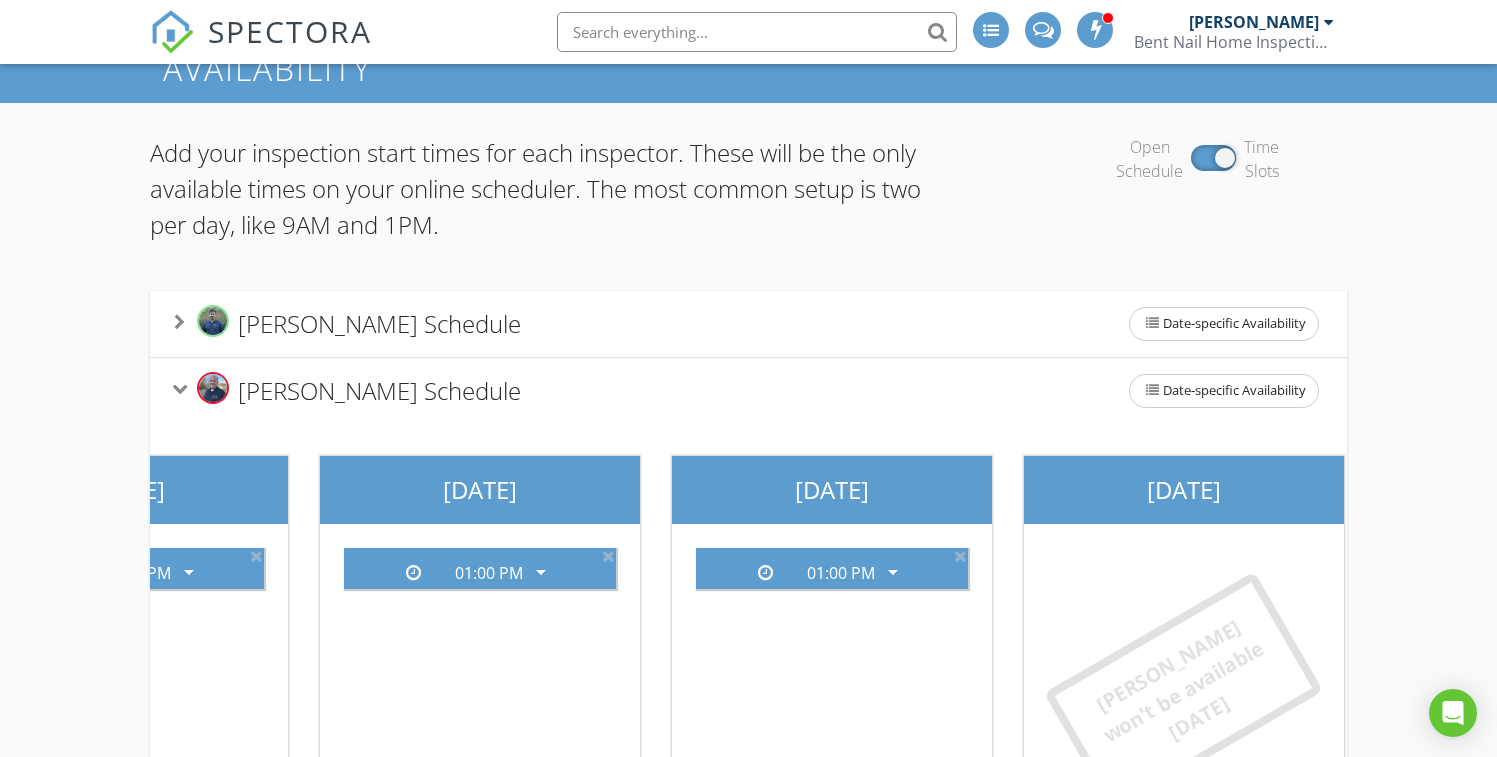 click at bounding box center (179, 322) 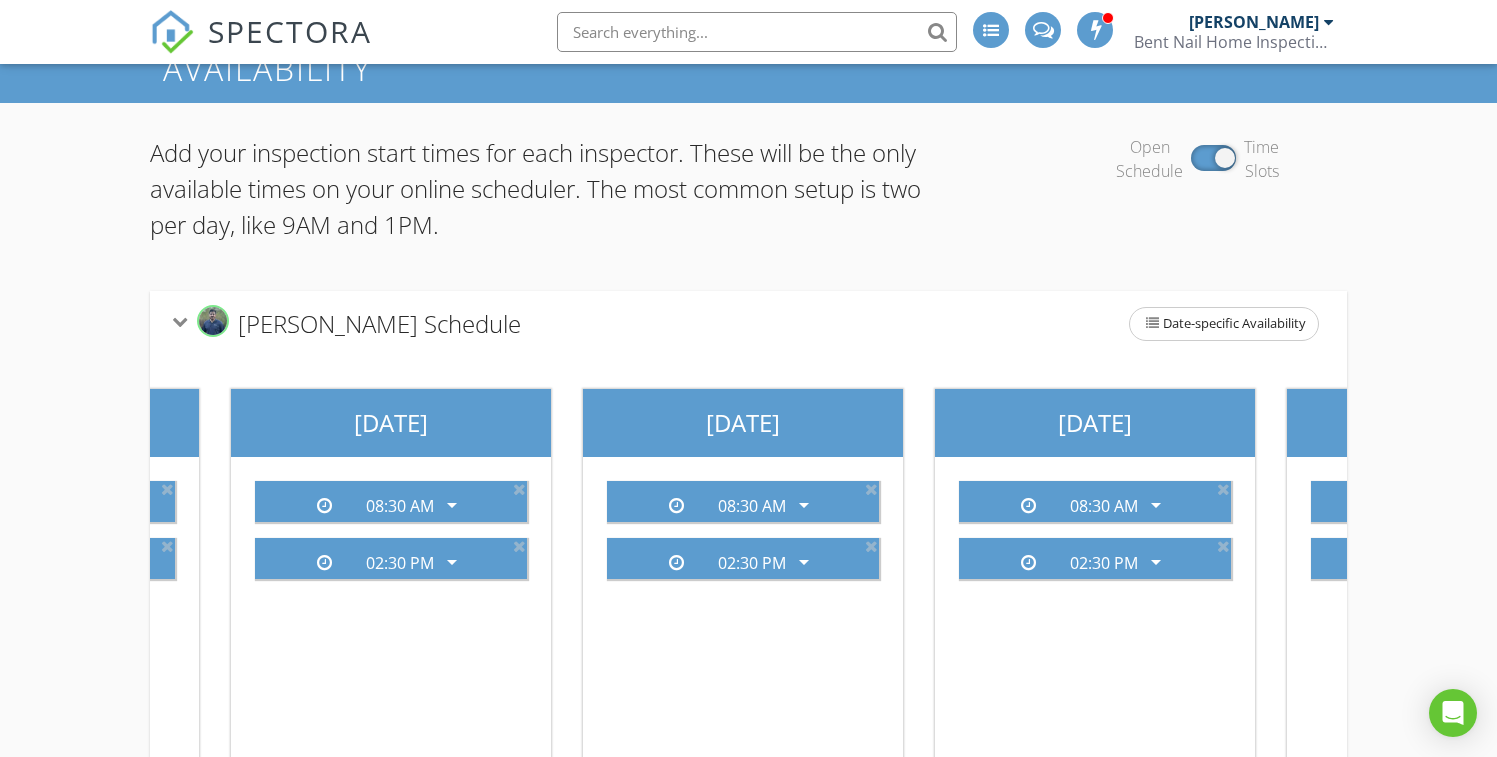 scroll, scrollTop: 0, scrollLeft: 807, axis: horizontal 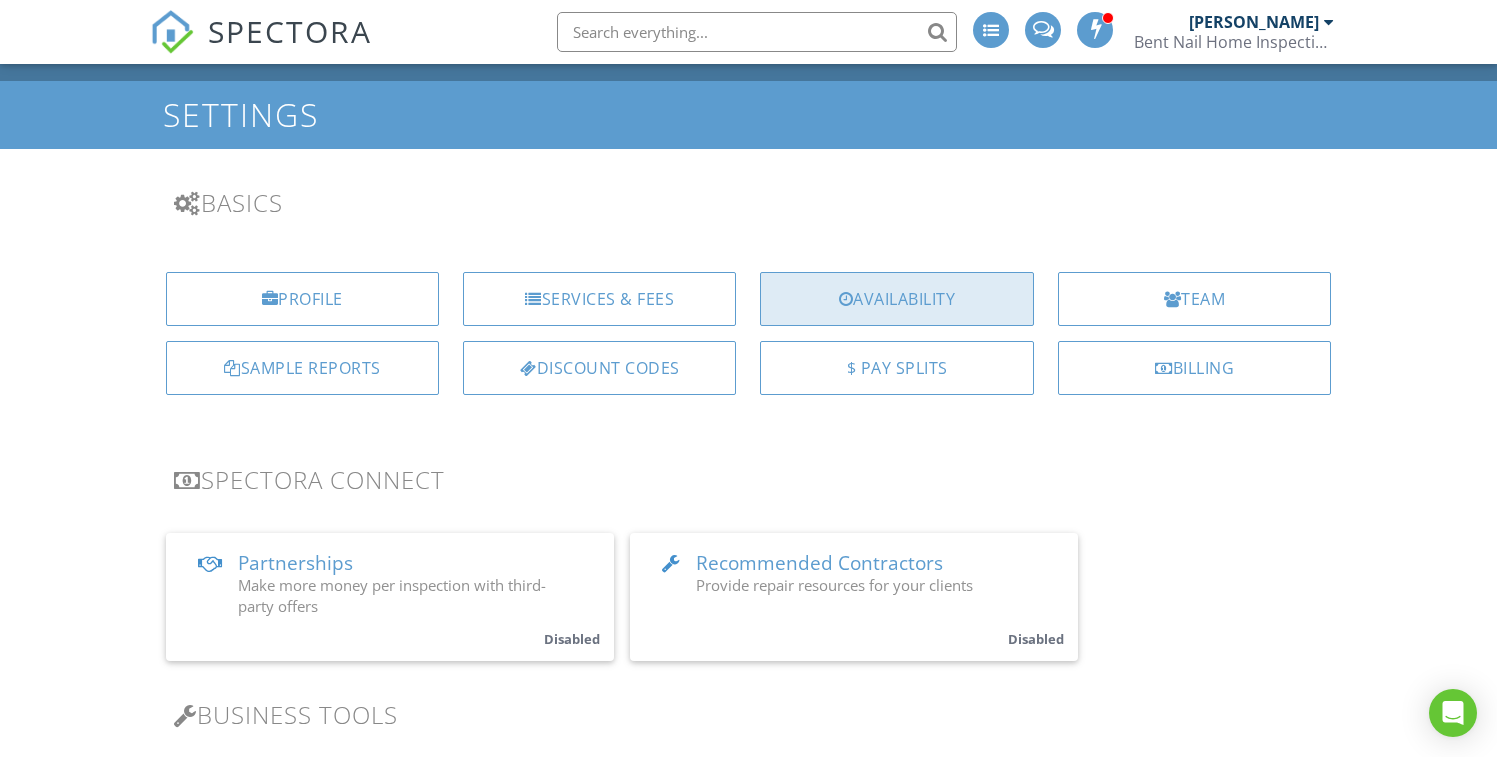 click on "Availability" at bounding box center (896, 299) 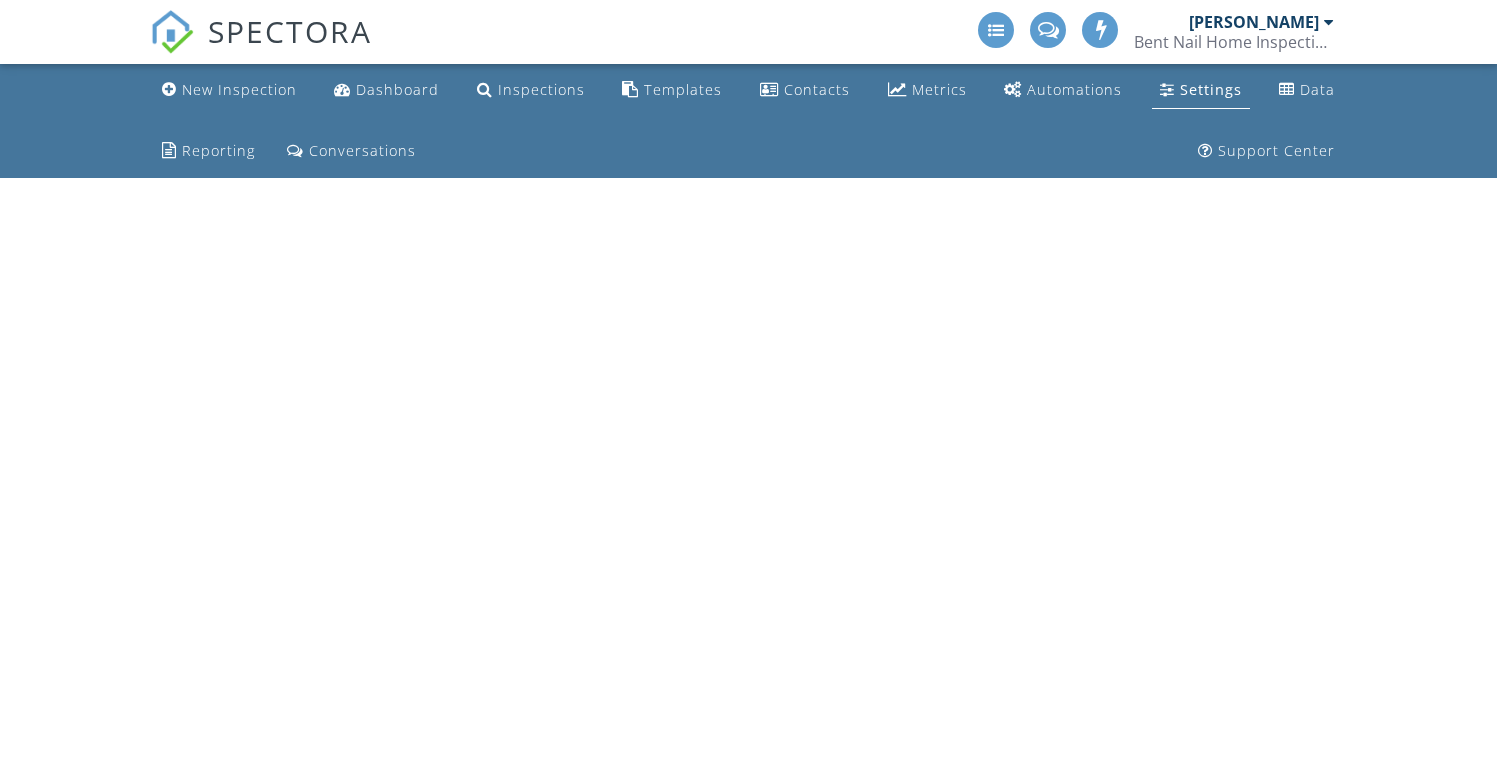 scroll, scrollTop: 0, scrollLeft: 0, axis: both 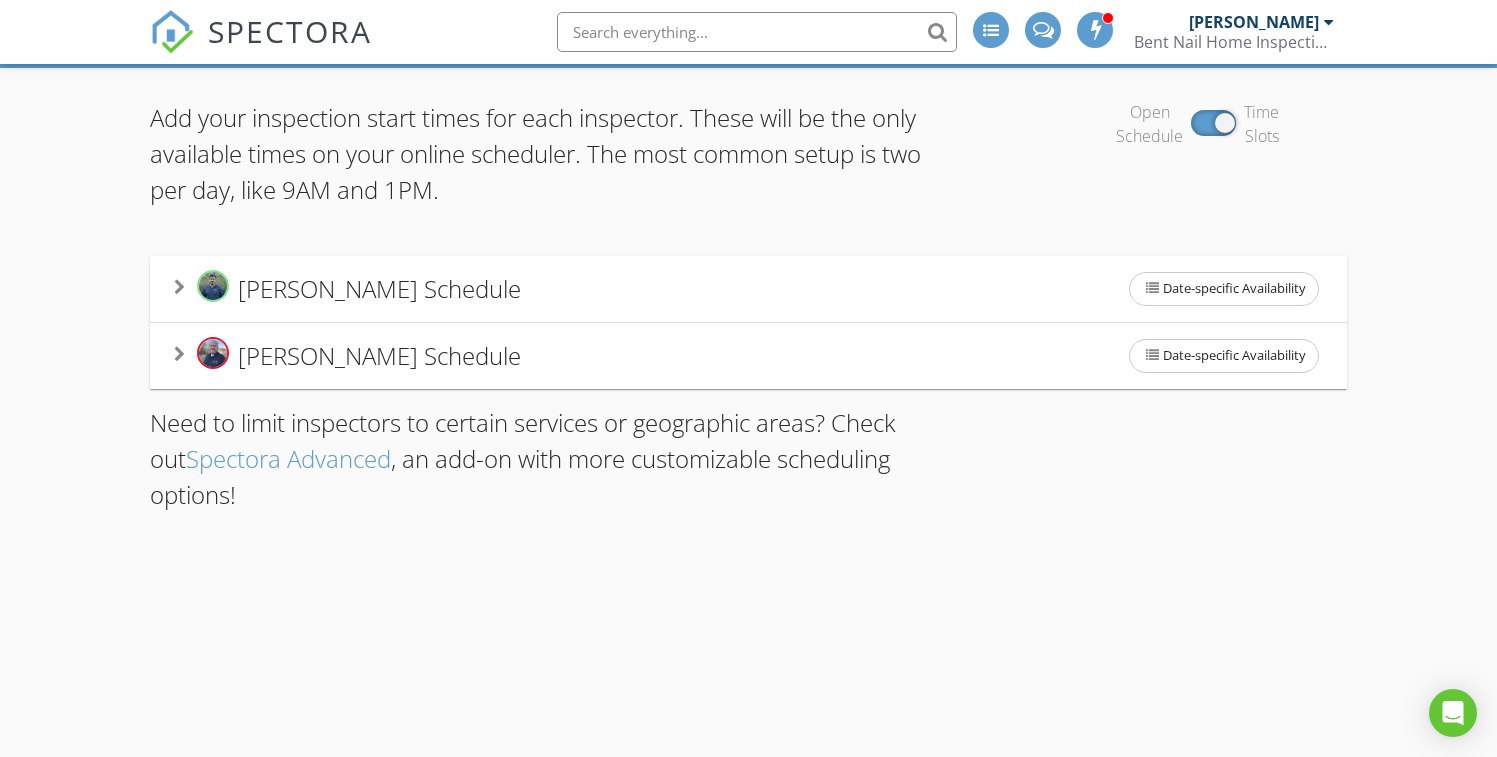 click on "[PERSON_NAME] Schedule
Date-specific Availability" at bounding box center [749, 289] 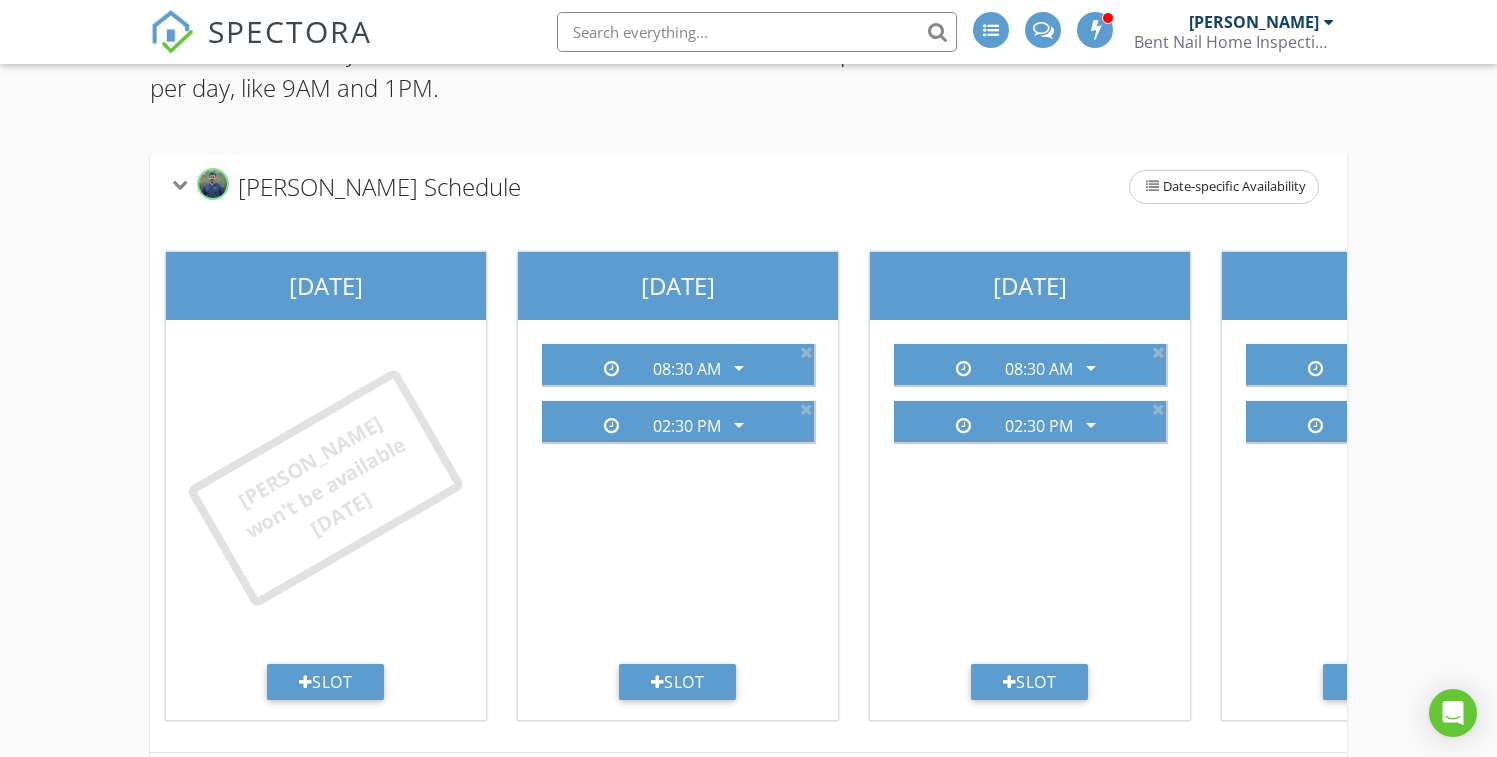 scroll, scrollTop: 301, scrollLeft: 0, axis: vertical 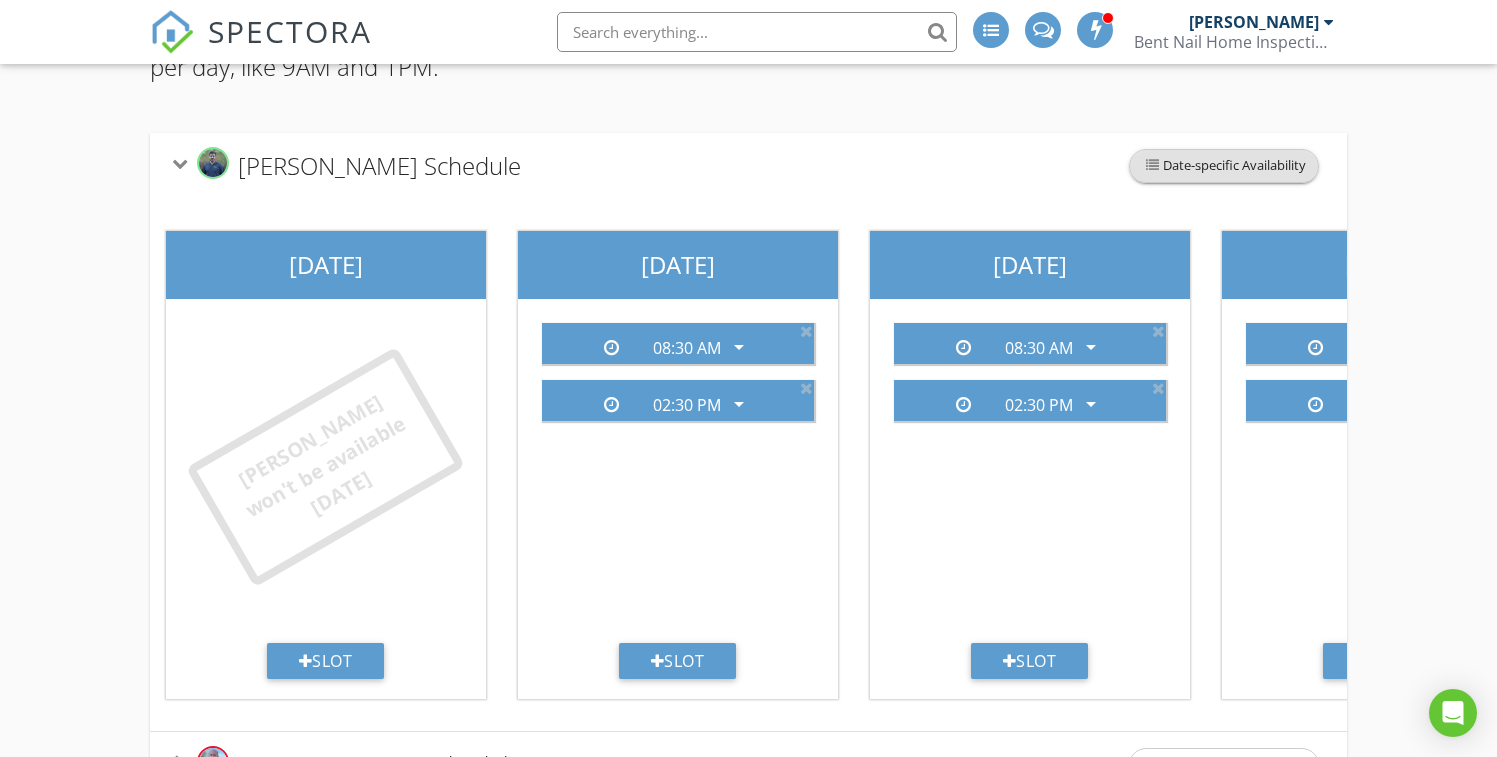 click on "Date-specific Availability" at bounding box center [1224, 166] 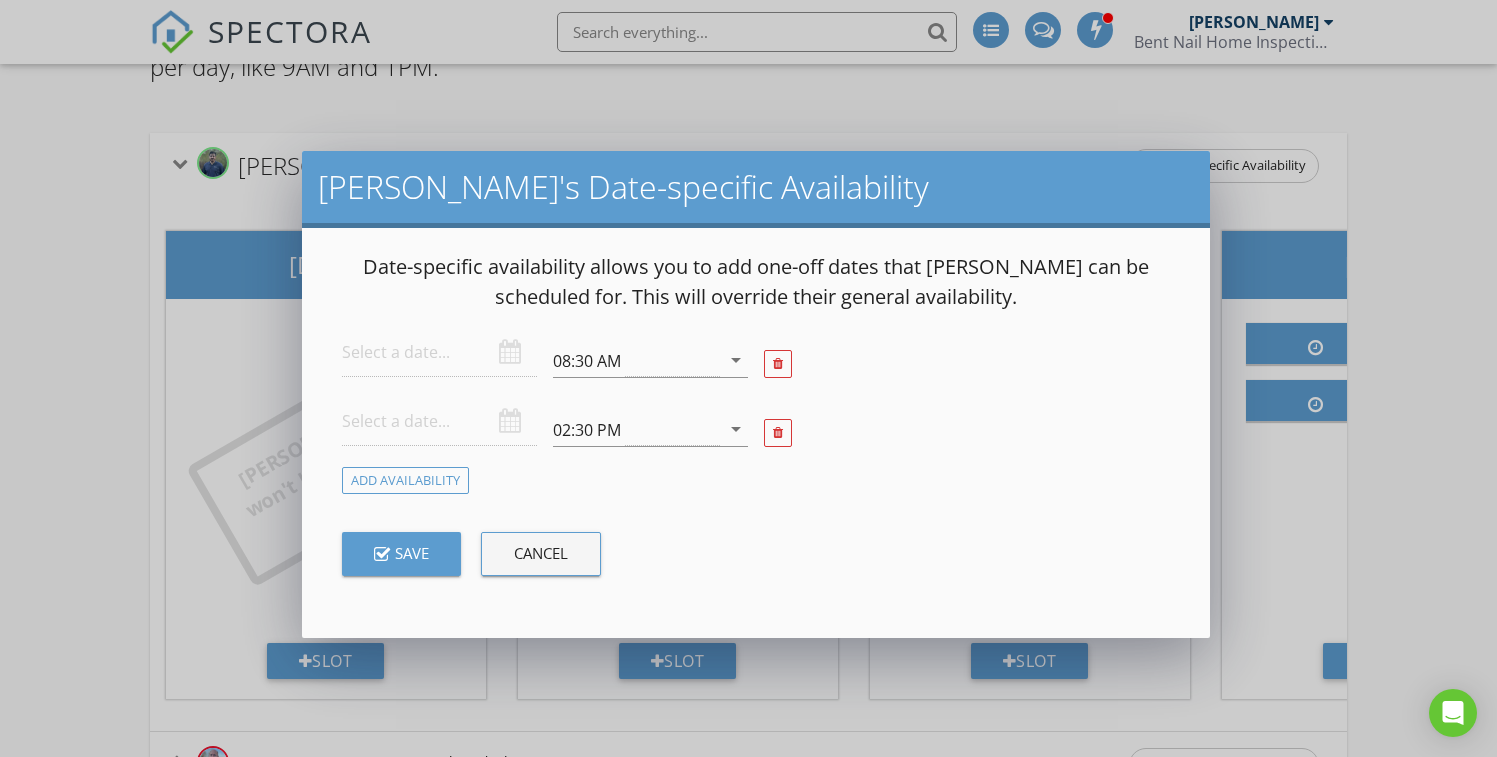 click on "[PERSON_NAME]'s Date-specific Availability
Date-specific availability allows you to add one-off dates that [PERSON_NAME] can be scheduled for. This will override their general availability.
08:30 AM arrow_drop_down       02:30 PM arrow_drop_down
Add Availability
Save
Cancel" at bounding box center [748, 394] 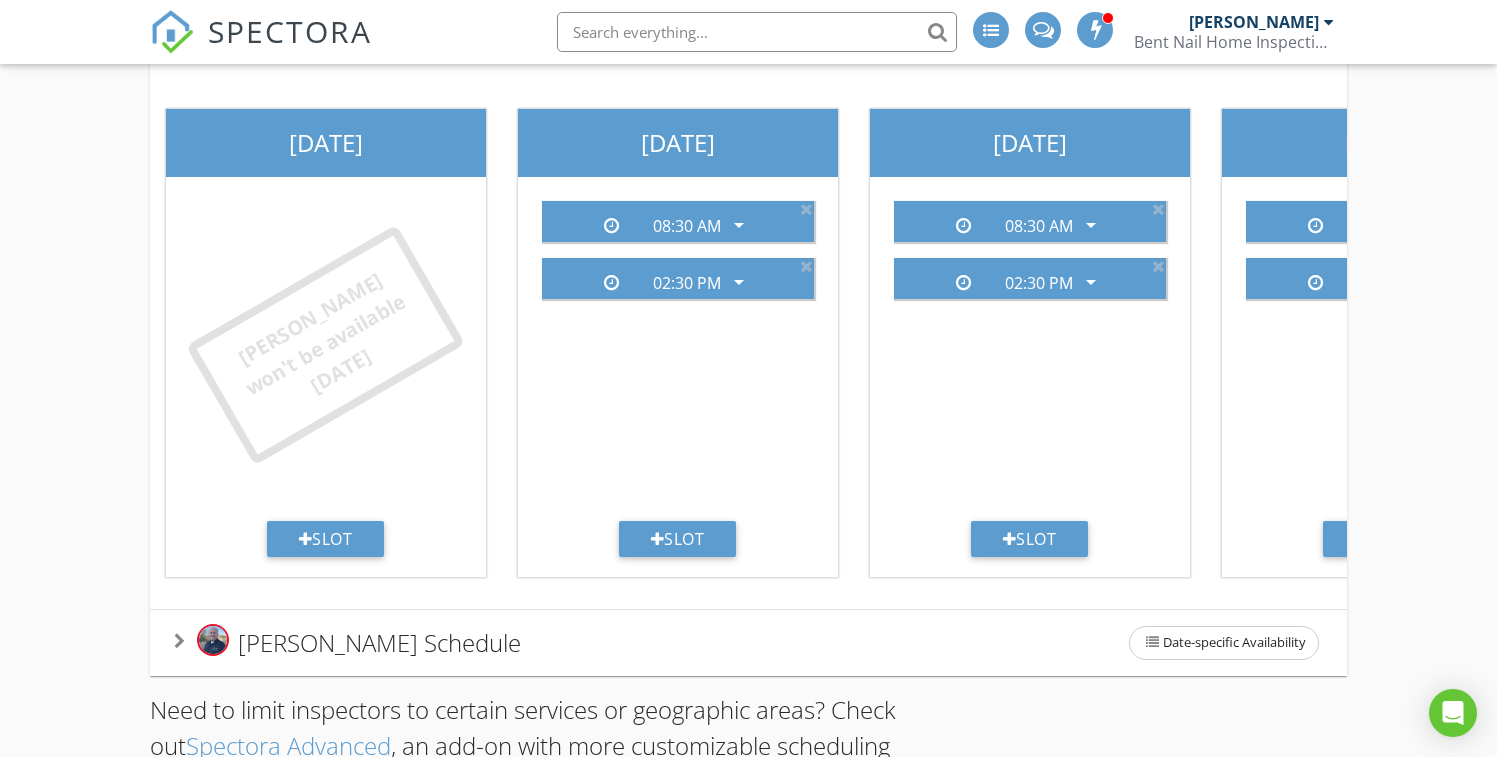 scroll, scrollTop: 528, scrollLeft: 0, axis: vertical 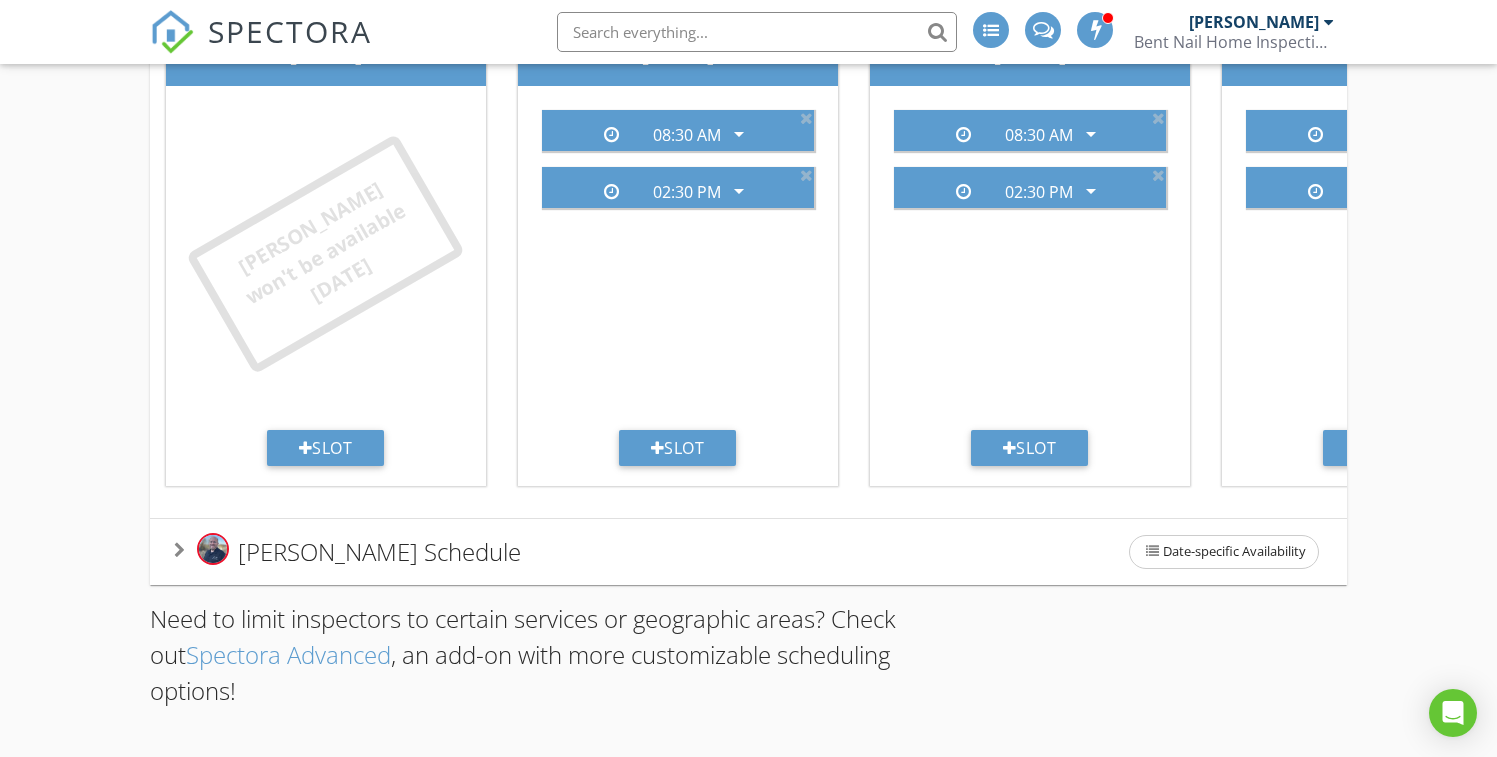 click on "Add your inspection start times for each inspector. These will
be the only available times on your online scheduler. The most
common setup is two per day, like 9AM and 1PM.
Open
Schedule
Time
Slots
[PERSON_NAME] Schedule
Date-specific Availability
[DATE]
Matt won't be available [DATE]
Slot
[DATE]
08:30 AM arrow_drop_down       02:30 PM arrow_drop_down
Slot
[DATE]
08:30 AM arrow_drop_down       02:30 PM arrow_drop_down
Slot
[DATE]
08:30 AM arrow_drop_down       02:30 PM arrow_drop_down
Slot
[DATE]
08:30 AM arrow_drop_down       02:30 PM arrow_drop_down
Slot
[DATE]" at bounding box center (748, 244) 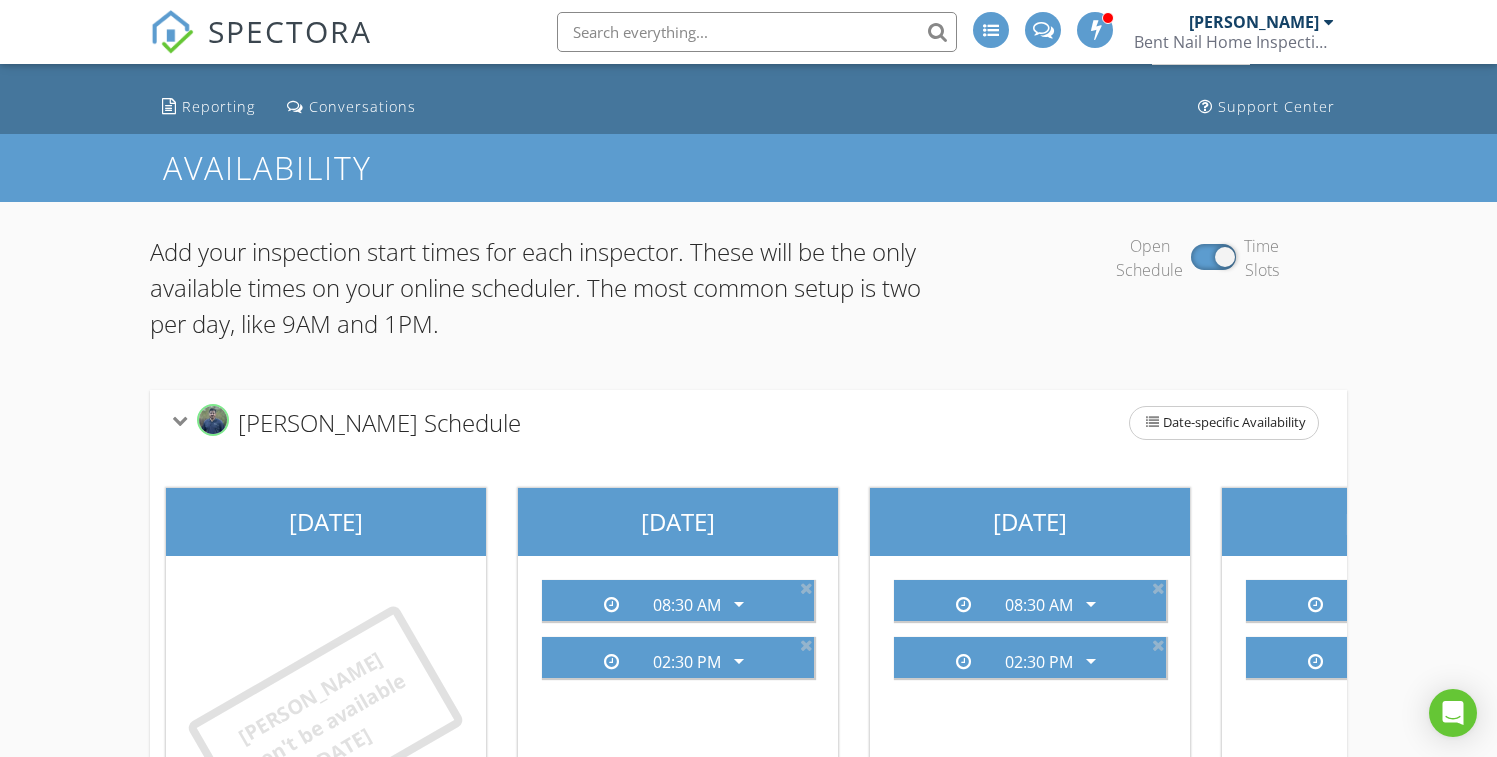 scroll, scrollTop: 0, scrollLeft: 0, axis: both 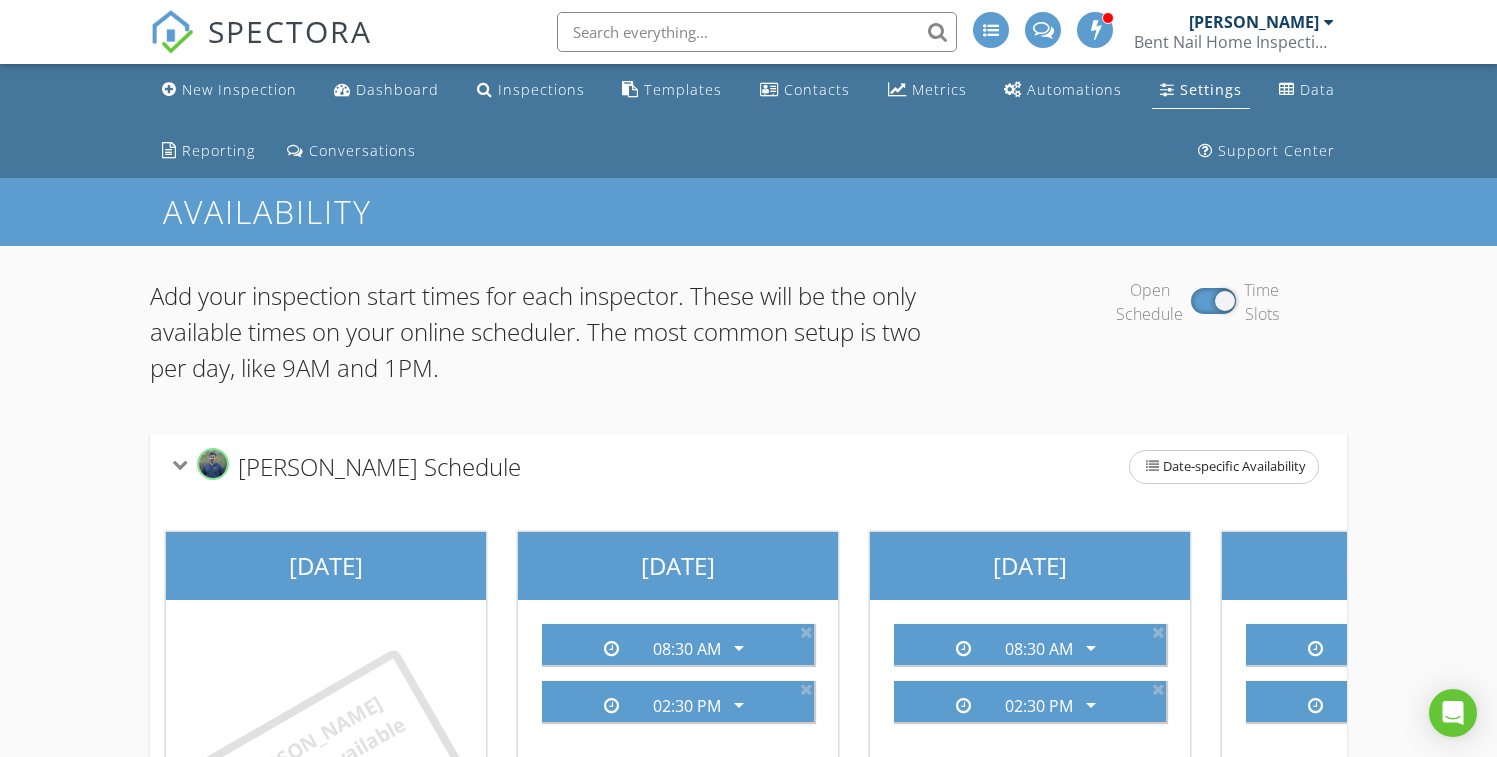 click on "Add your inspection start times for each inspector. These will
be the only available times on your online scheduler. The most
common setup is two per day, like 9AM and 1PM.
Open
Schedule
Time
Slots
[PERSON_NAME] Schedule
Date-specific Availability
[DATE]
Matt won't be available [DATE]
Slot
[DATE]
08:30 AM arrow_drop_down       02:30 PM arrow_drop_down
Slot
[DATE]
08:30 AM arrow_drop_down       02:30 PM arrow_drop_down
Slot
[DATE]
08:30 AM arrow_drop_down       02:30 PM arrow_drop_down
Slot
[DATE]
08:30 AM arrow_drop_down       02:30 PM arrow_drop_down
Slot
[DATE]" at bounding box center (748, 758) 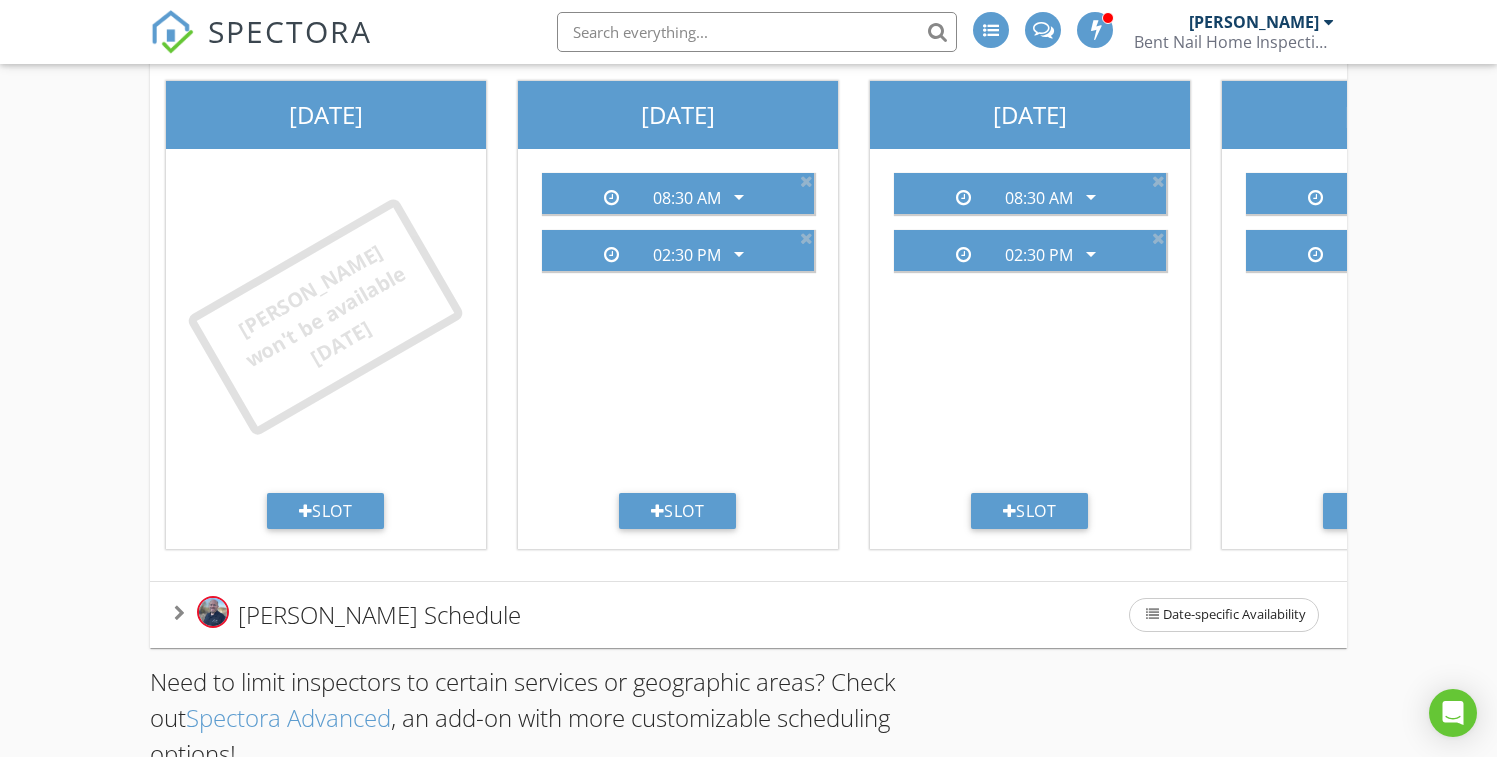 scroll, scrollTop: 424, scrollLeft: 0, axis: vertical 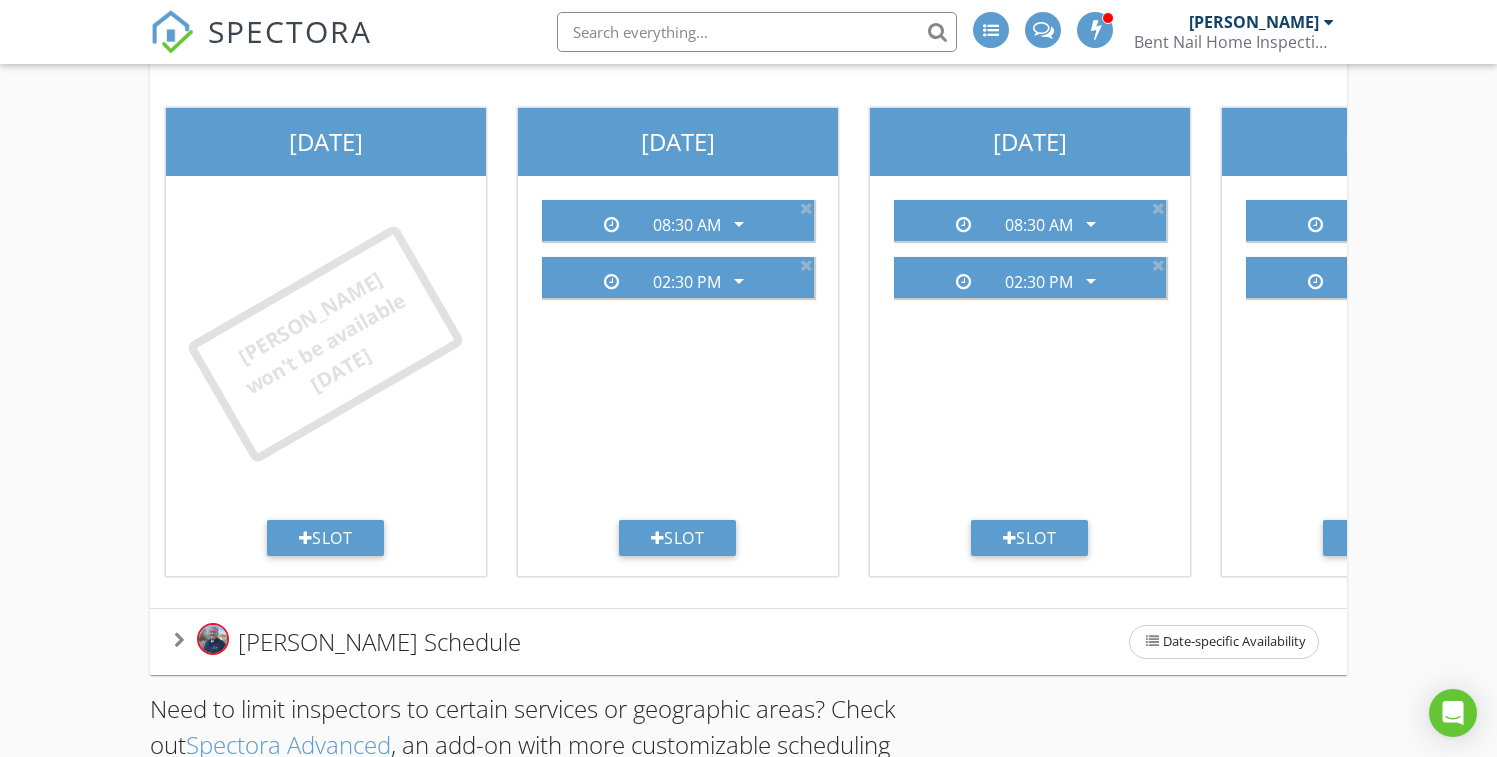 click on "Add your inspection start times for each inspector. These will
be the only available times on your online scheduler. The most
common setup is two per day, like 9AM and 1PM.
Open
Schedule
Time
Slots
[PERSON_NAME] Schedule
Date-specific Availability
[DATE]
Matt won't be available [DATE]
Slot
[DATE]
08:30 AM arrow_drop_down       02:30 PM arrow_drop_down
Slot
[DATE]
08:30 AM arrow_drop_down       02:30 PM arrow_drop_down
Slot
[DATE]
08:30 AM arrow_drop_down       02:30 PM arrow_drop_down
Slot
[DATE]
08:30 AM arrow_drop_down       02:30 PM arrow_drop_down
Slot
[DATE]" at bounding box center (748, 334) 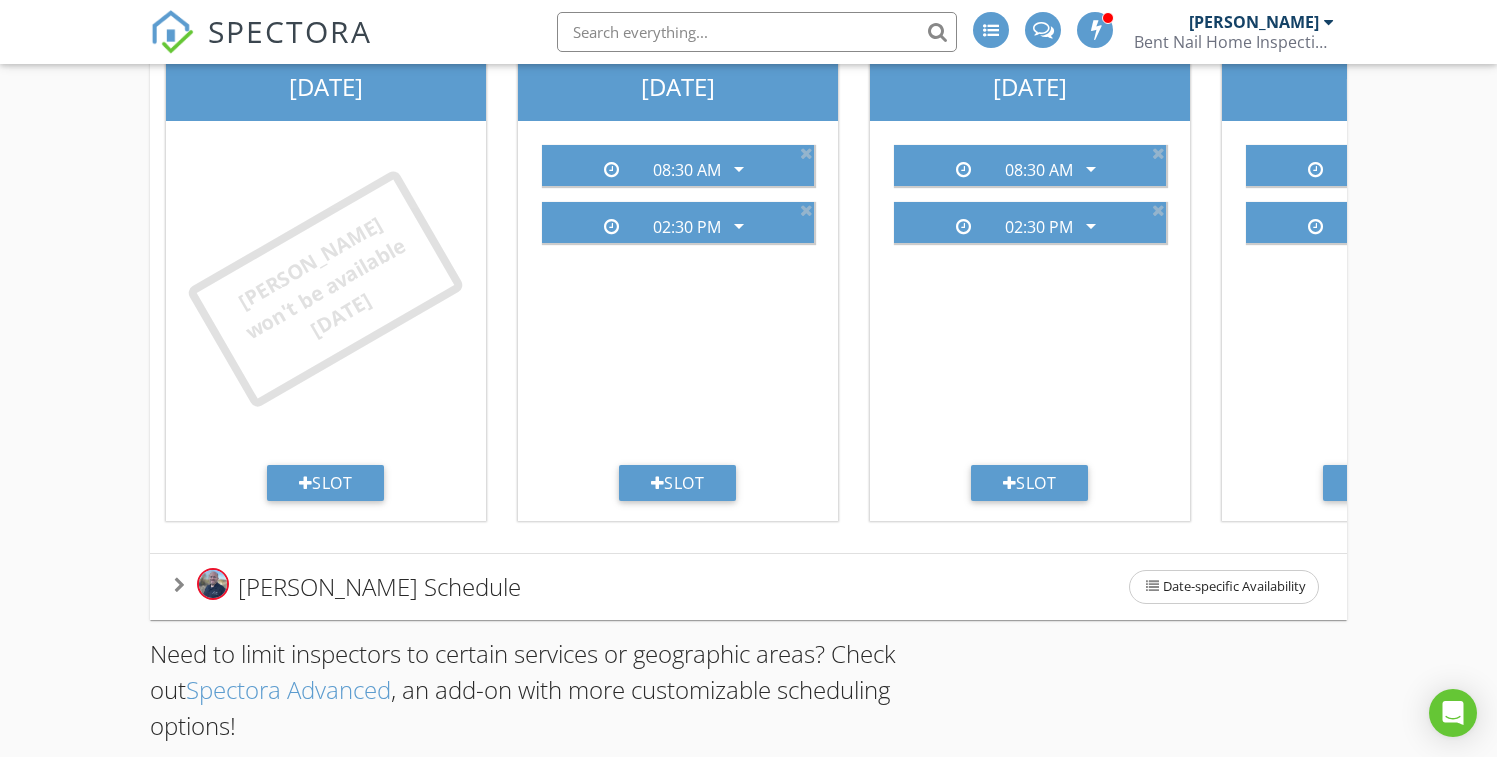 scroll, scrollTop: 528, scrollLeft: 0, axis: vertical 